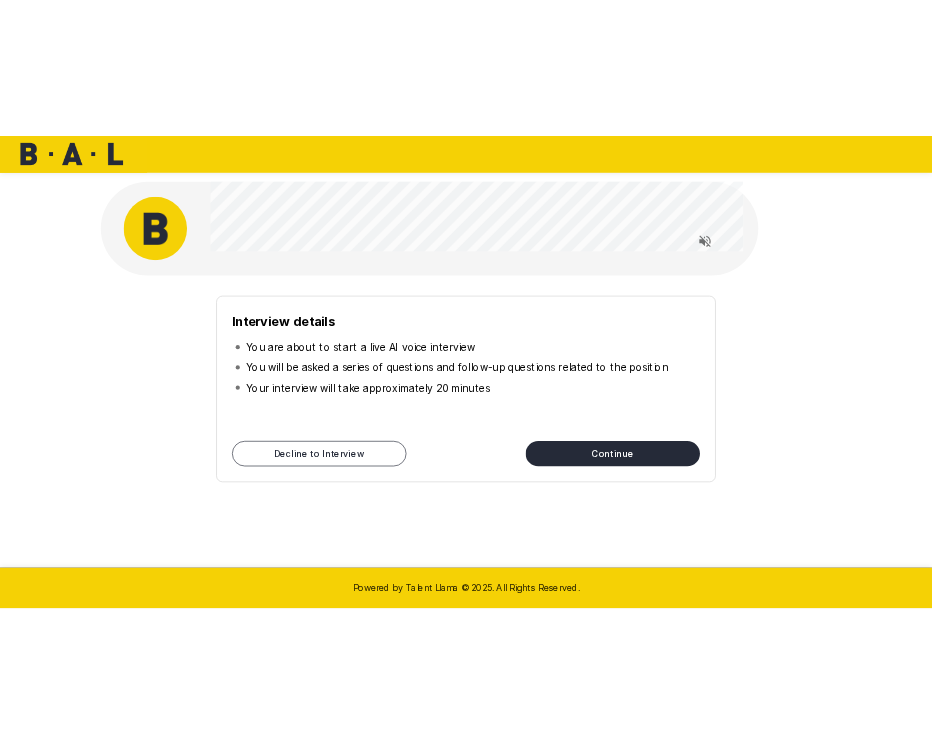scroll, scrollTop: 0, scrollLeft: 0, axis: both 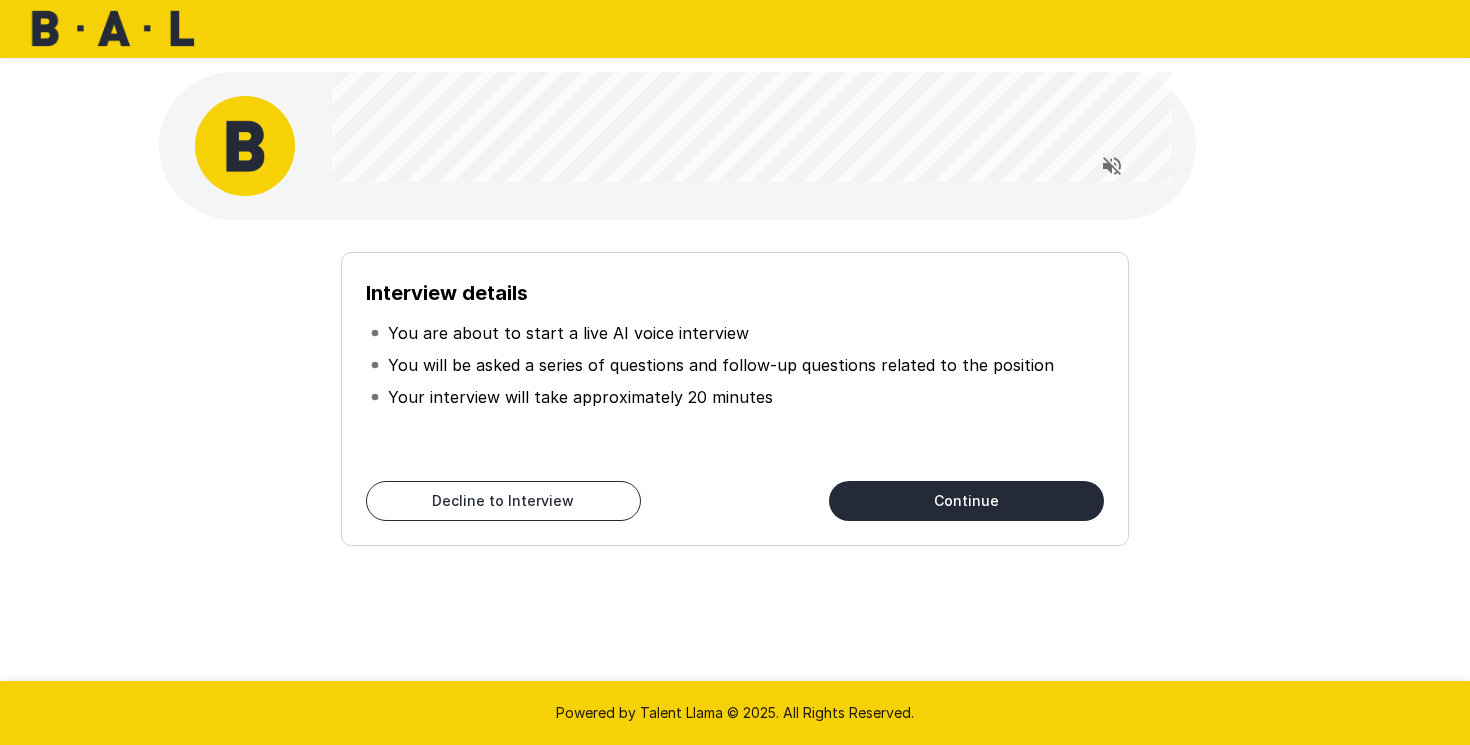 click on "Continue" at bounding box center [966, 501] 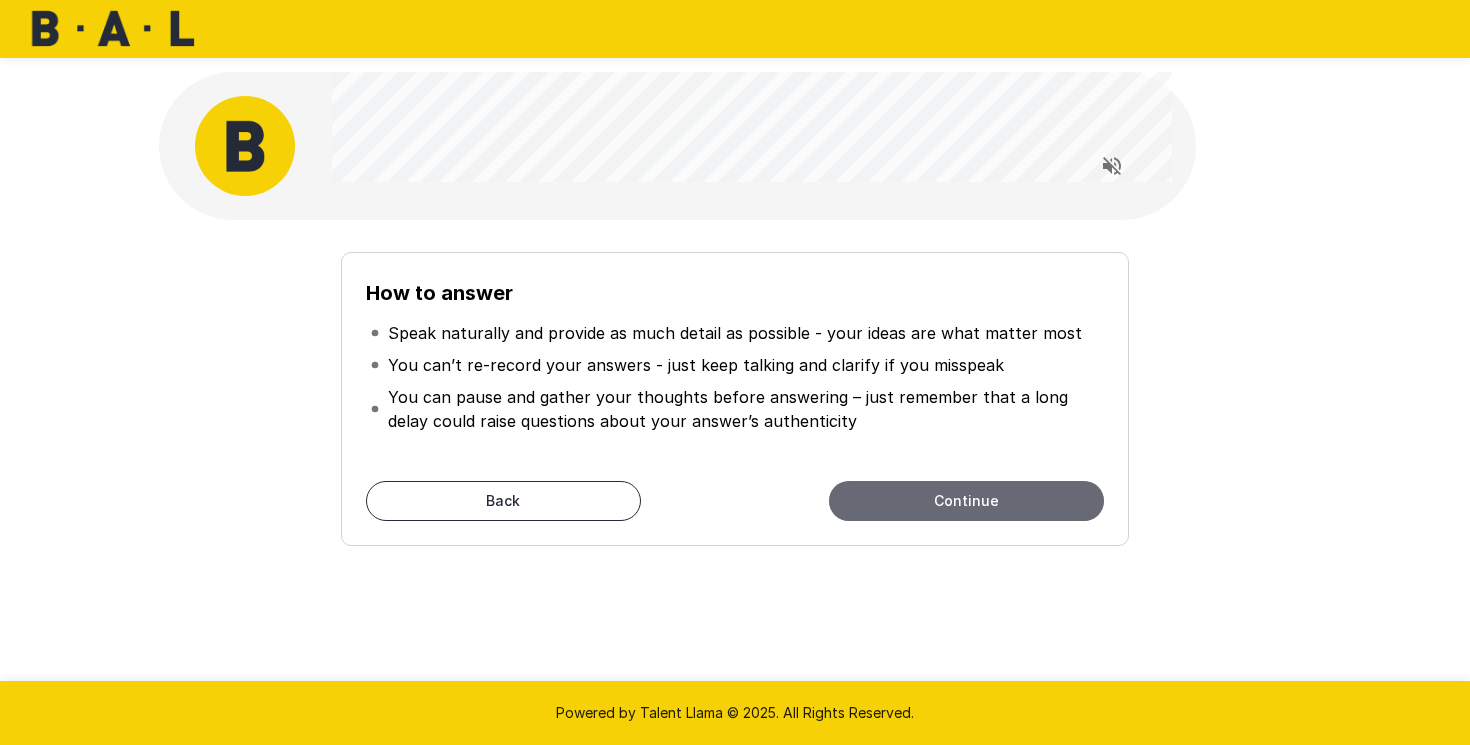 click on "Continue" at bounding box center (966, 501) 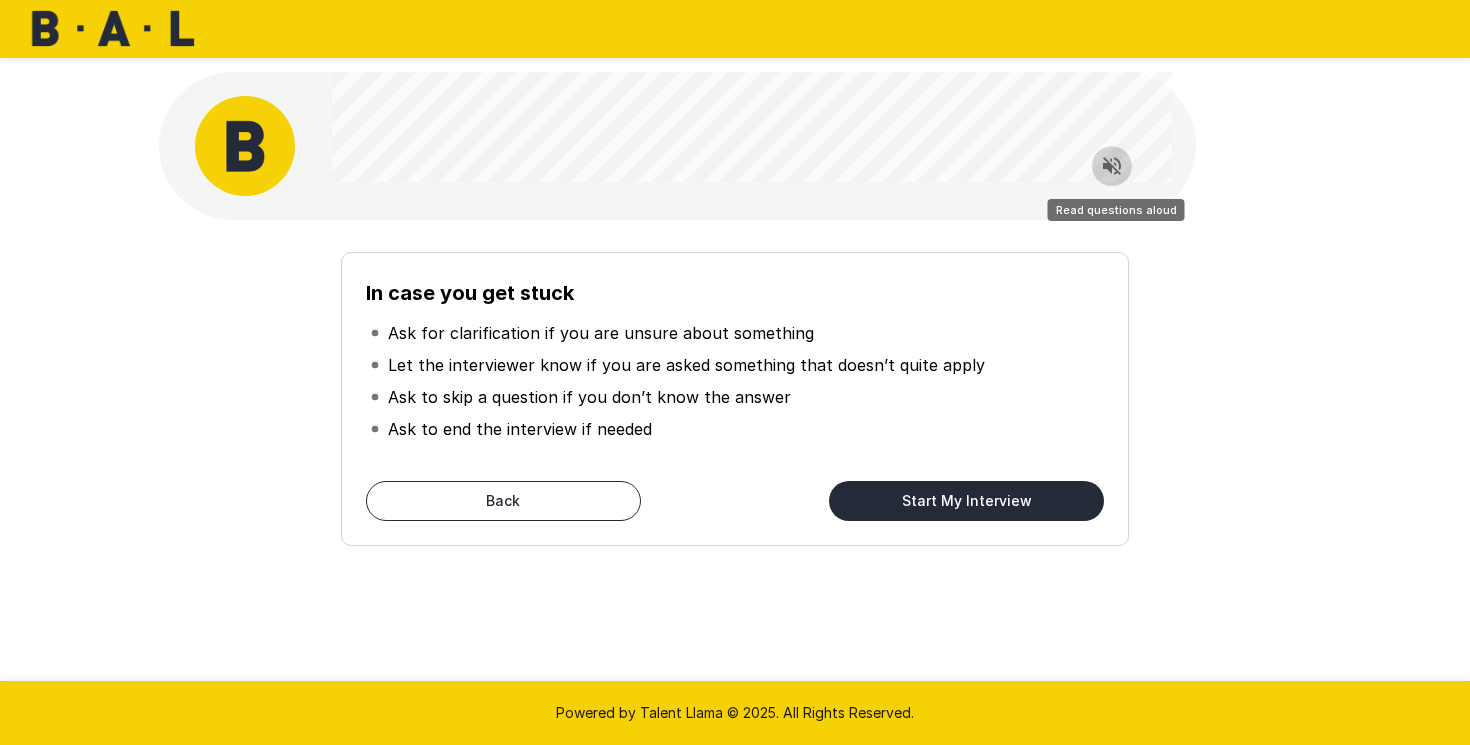 click 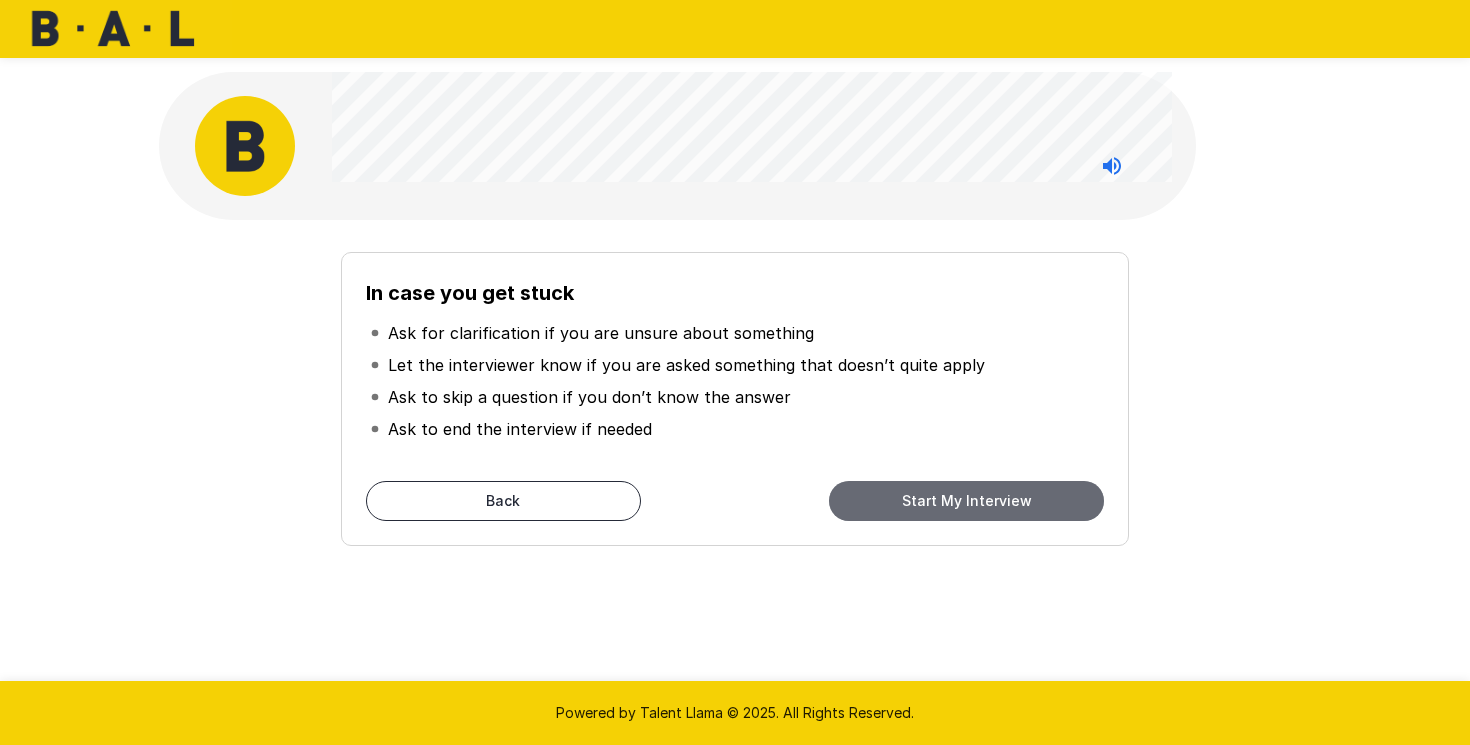 click on "Start My Interview" at bounding box center [966, 501] 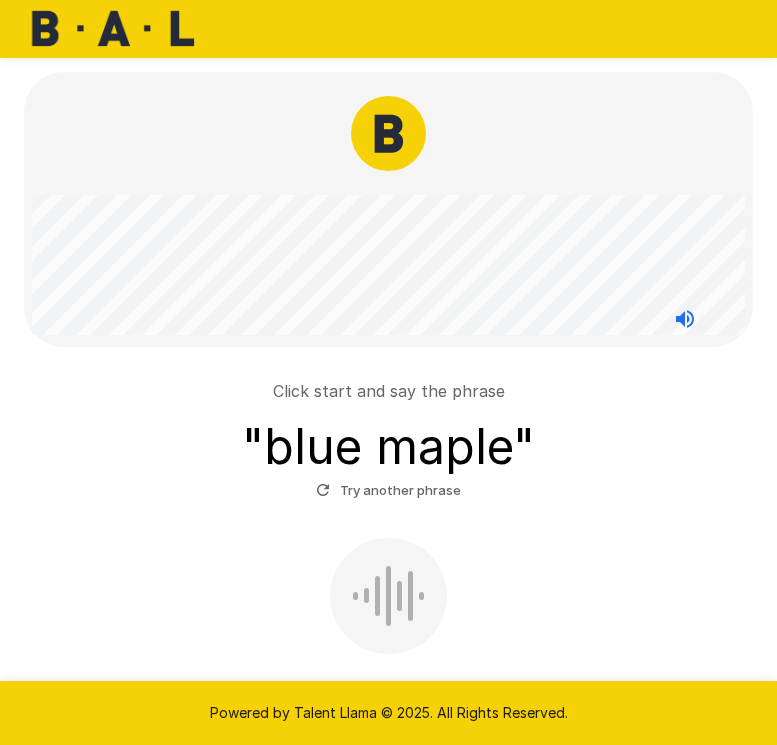 click at bounding box center [388, 596] 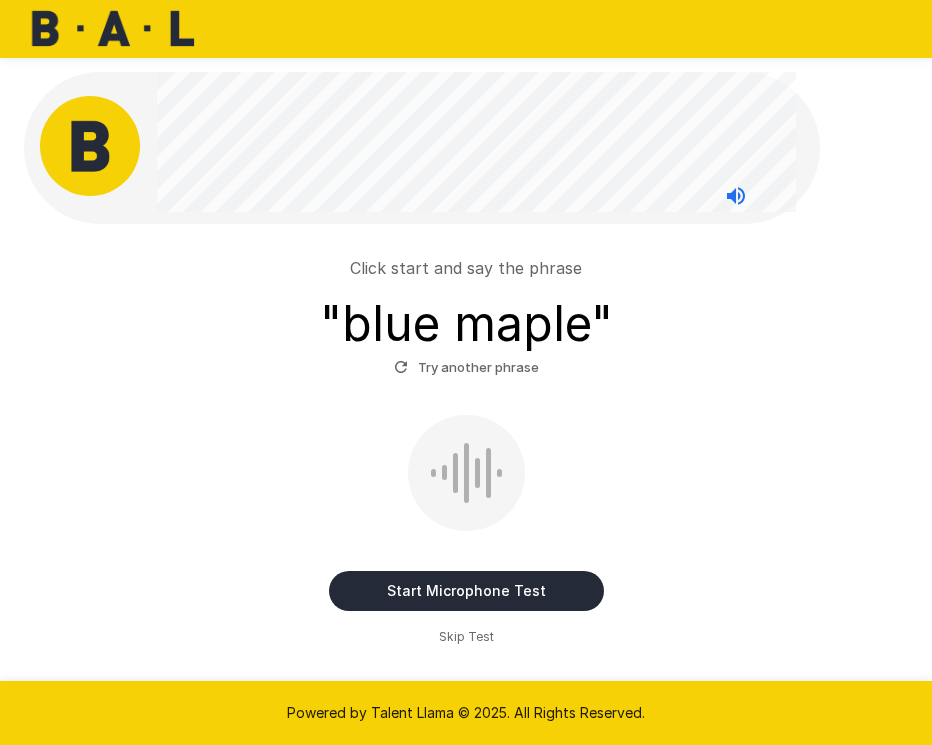 click on "Start Microphone Test" at bounding box center (466, 591) 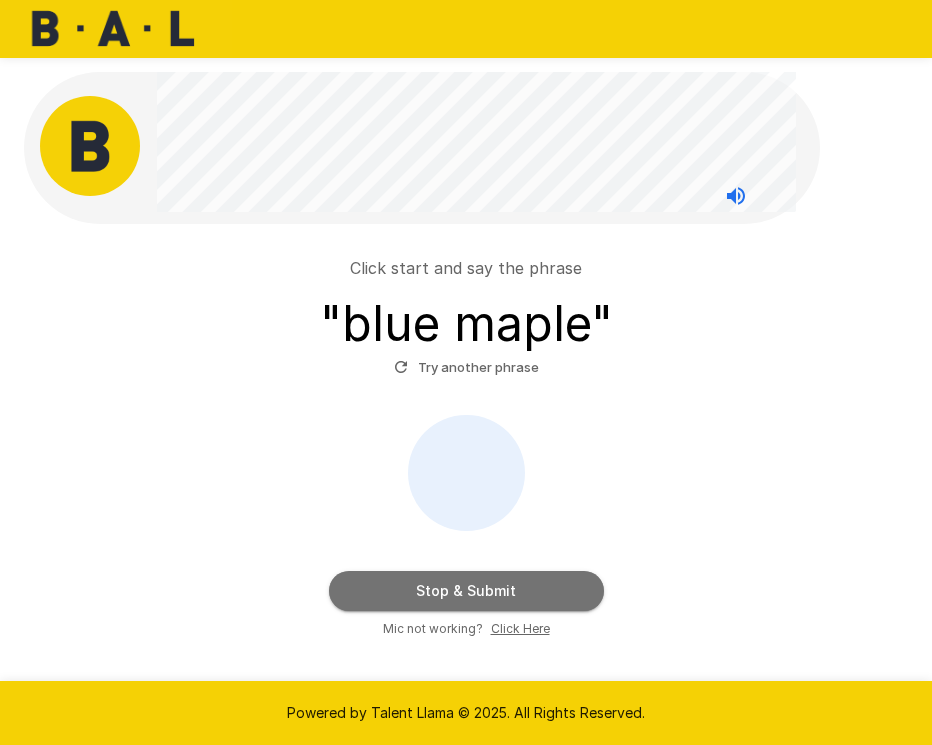 click on "Stop & Submit" at bounding box center [466, 591] 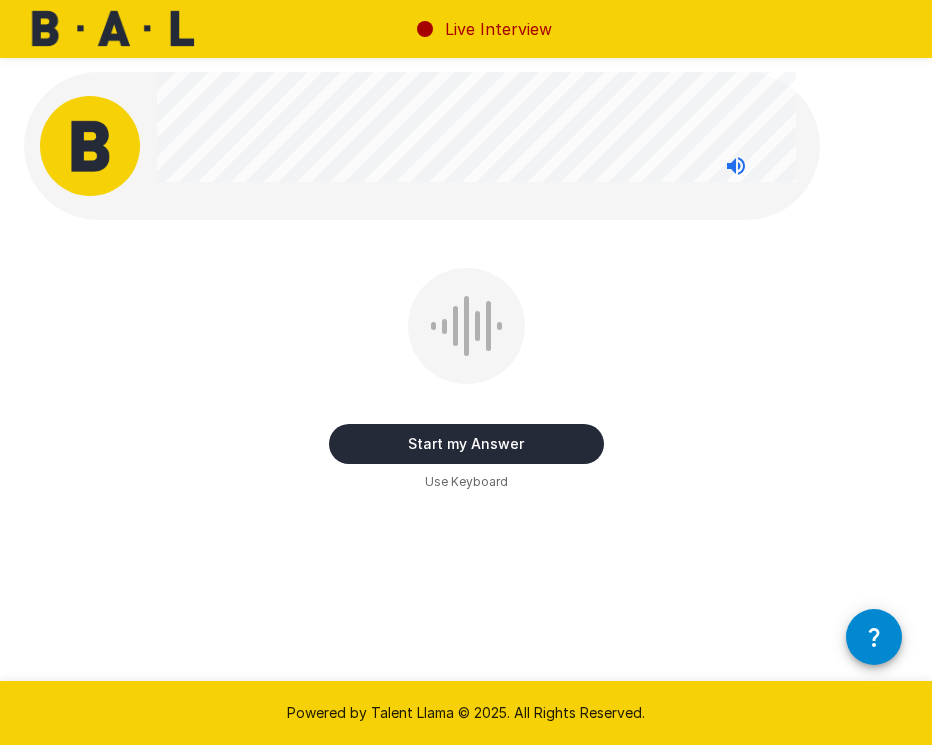 click on "Start my Answer" at bounding box center [466, 444] 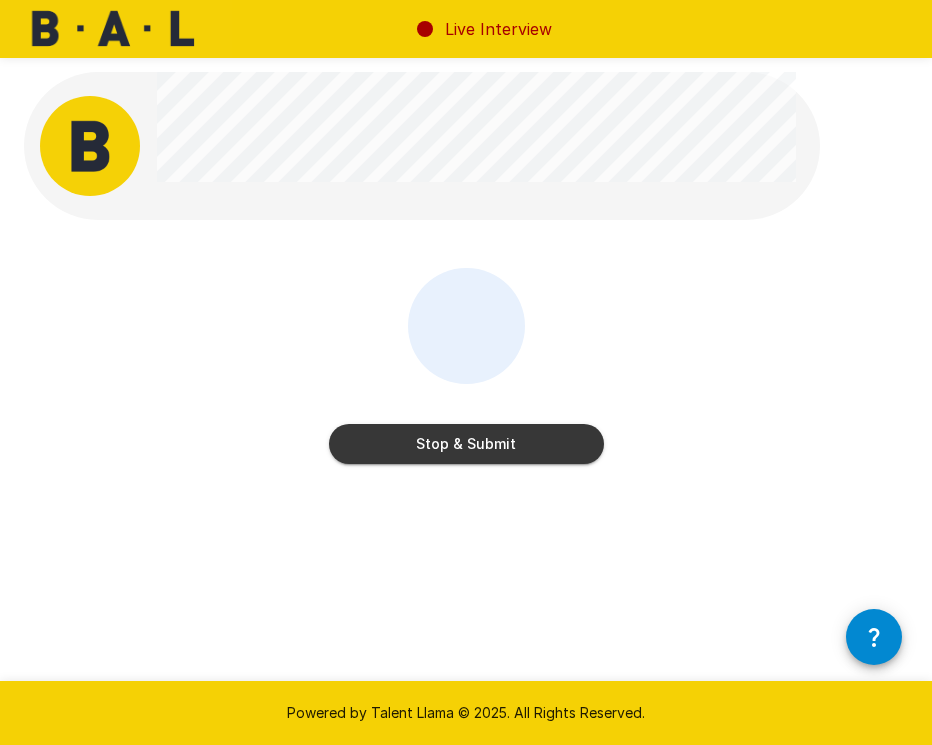 click on "Stop & Submit" at bounding box center (466, 444) 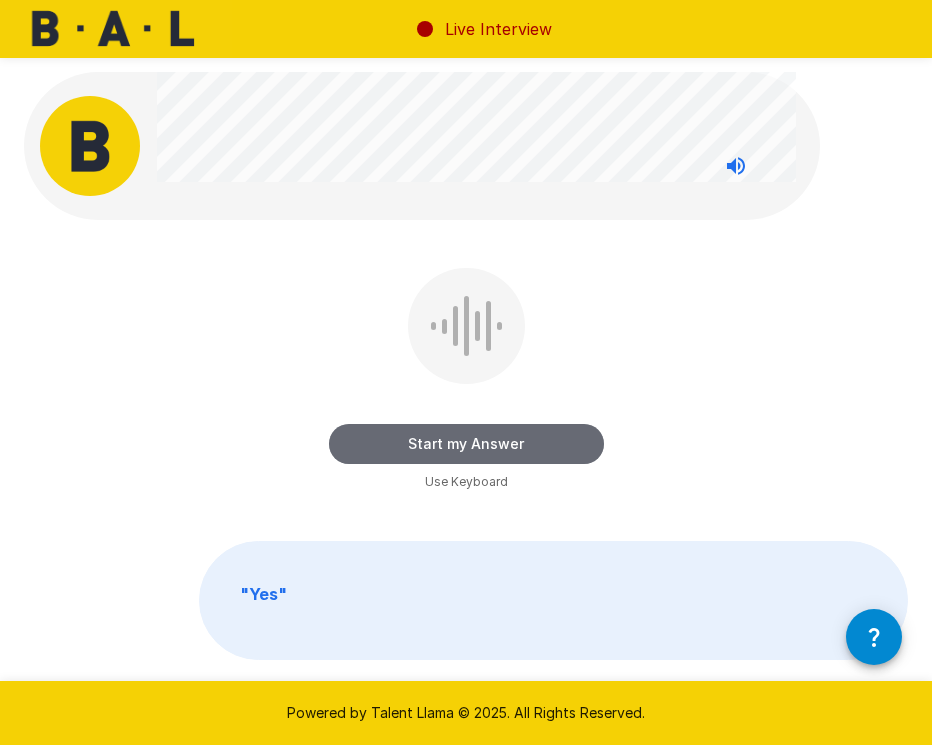 click on "Start my Answer" at bounding box center [466, 444] 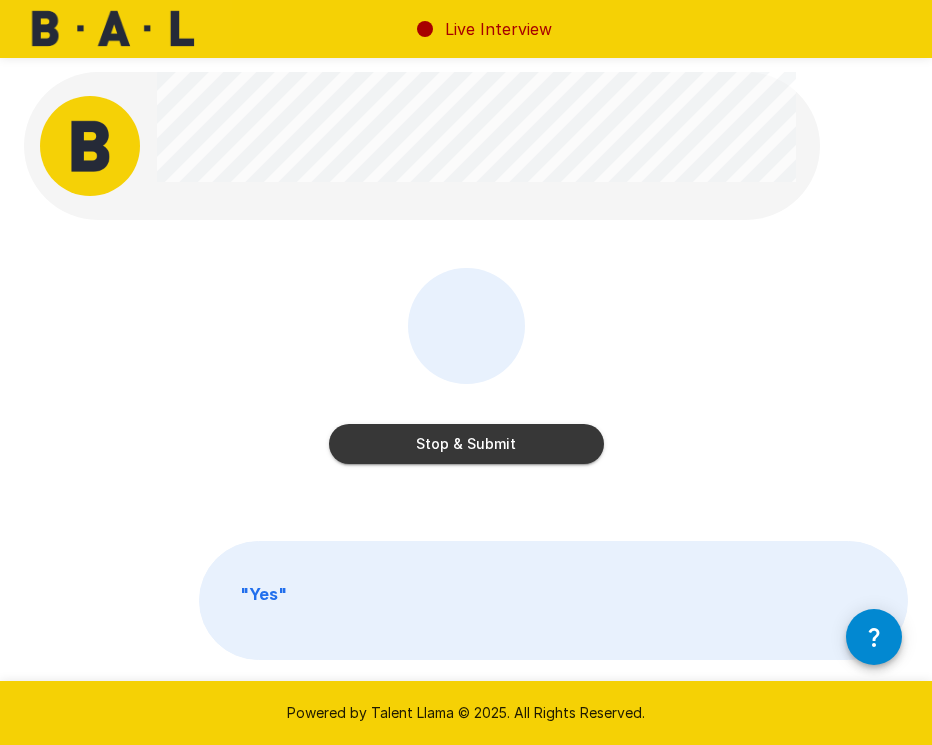 click on "Stop & Submit" at bounding box center (466, 444) 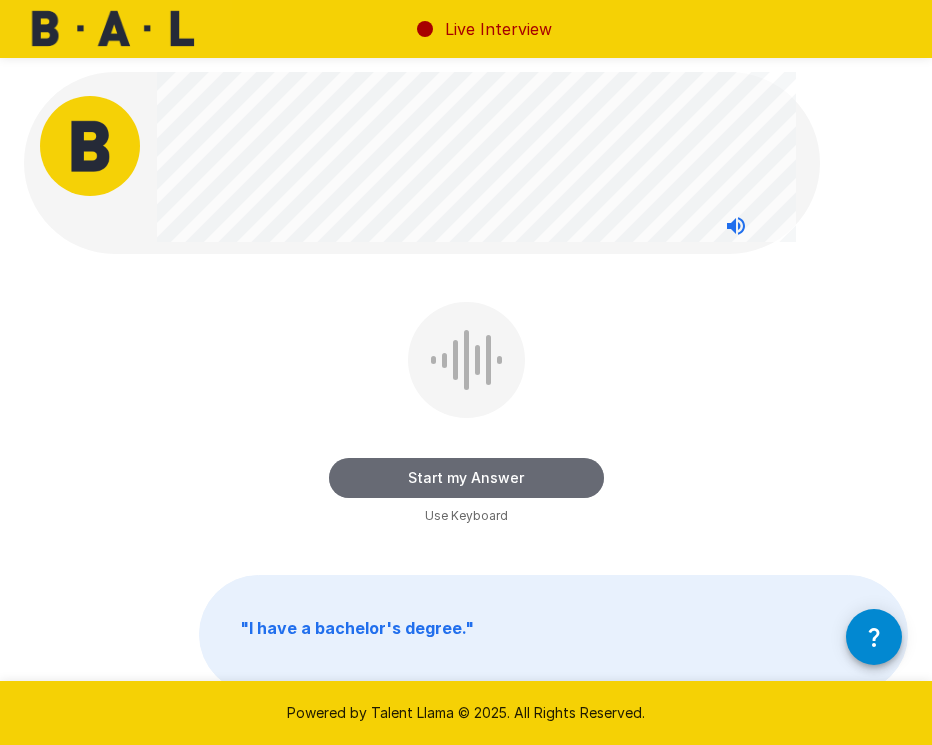 click on "Start my Answer" at bounding box center [466, 478] 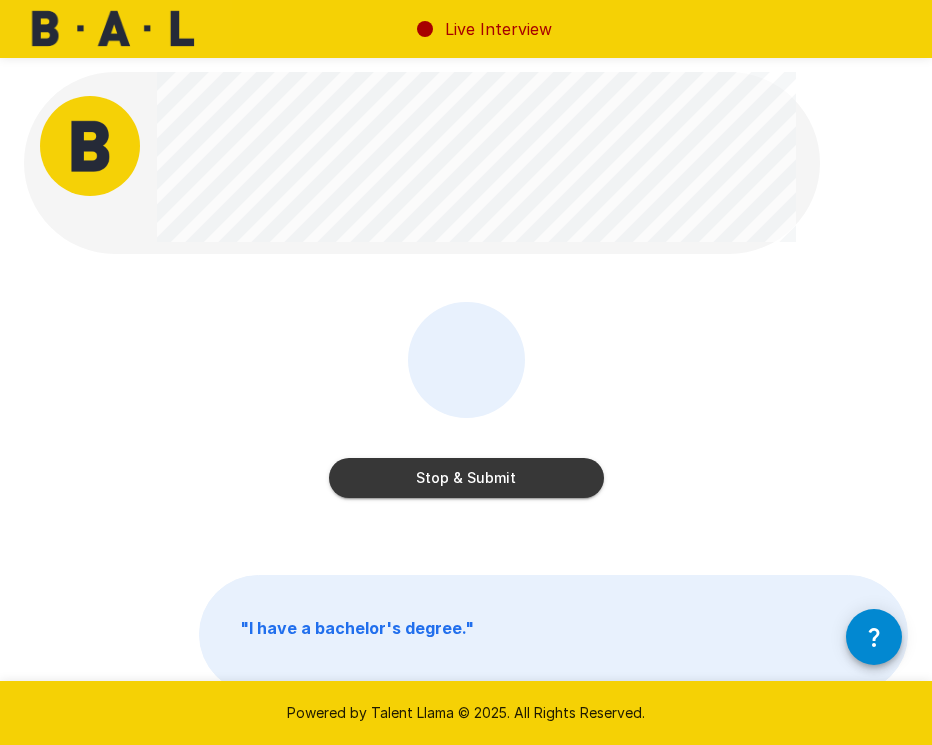 click on "Stop & Submit" at bounding box center [466, 478] 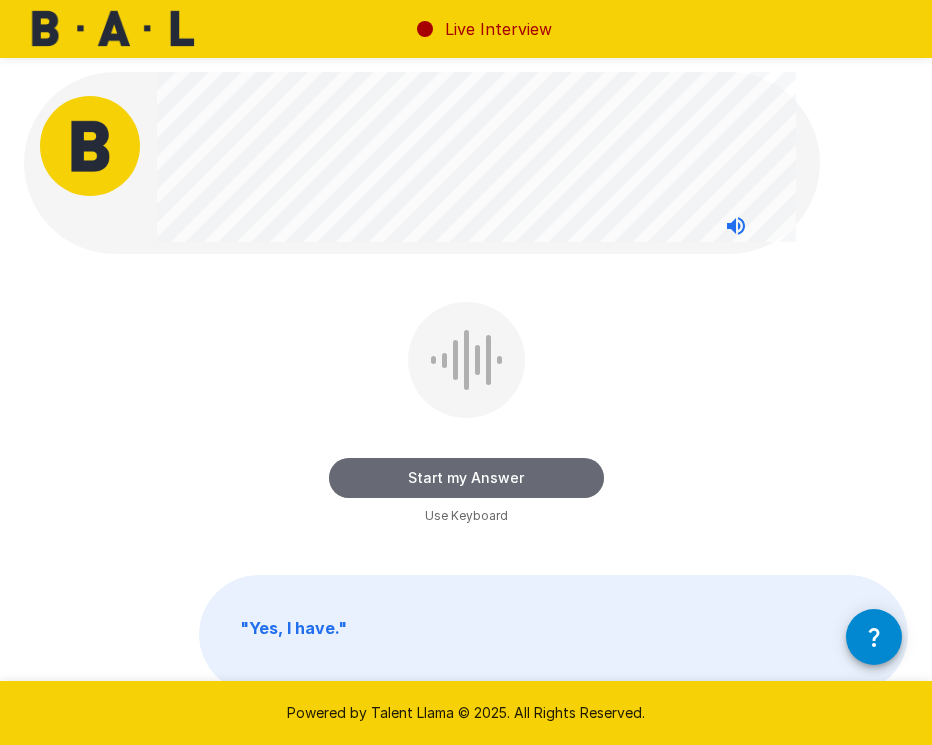 click on "Start my Answer" at bounding box center [466, 478] 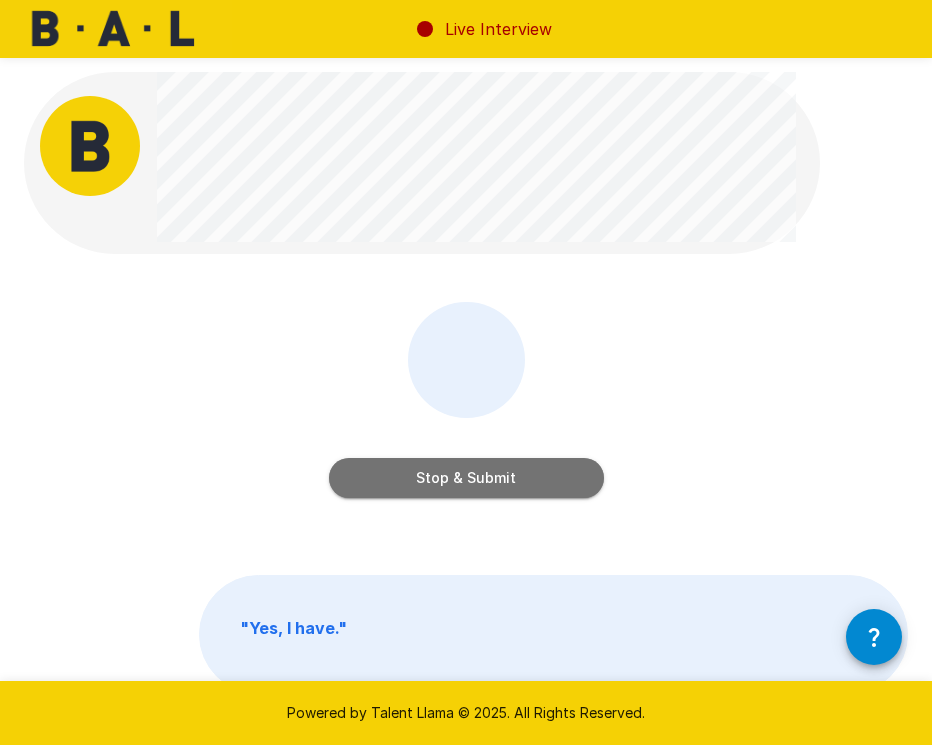 click on "Stop & Submit" at bounding box center (466, 478) 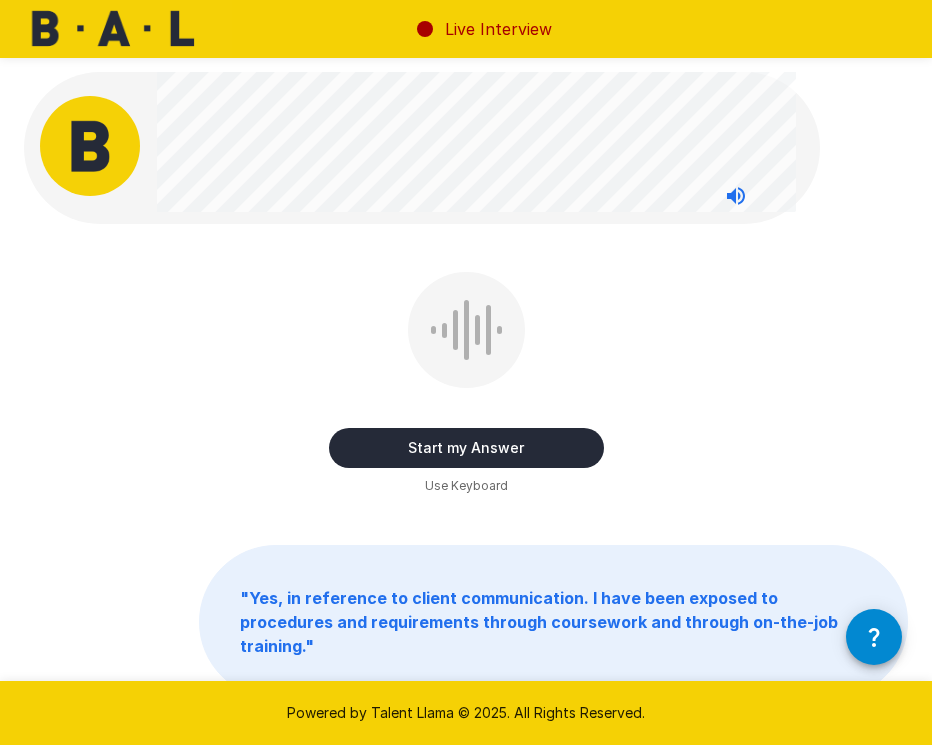 click on "Start my Answer" at bounding box center [466, 448] 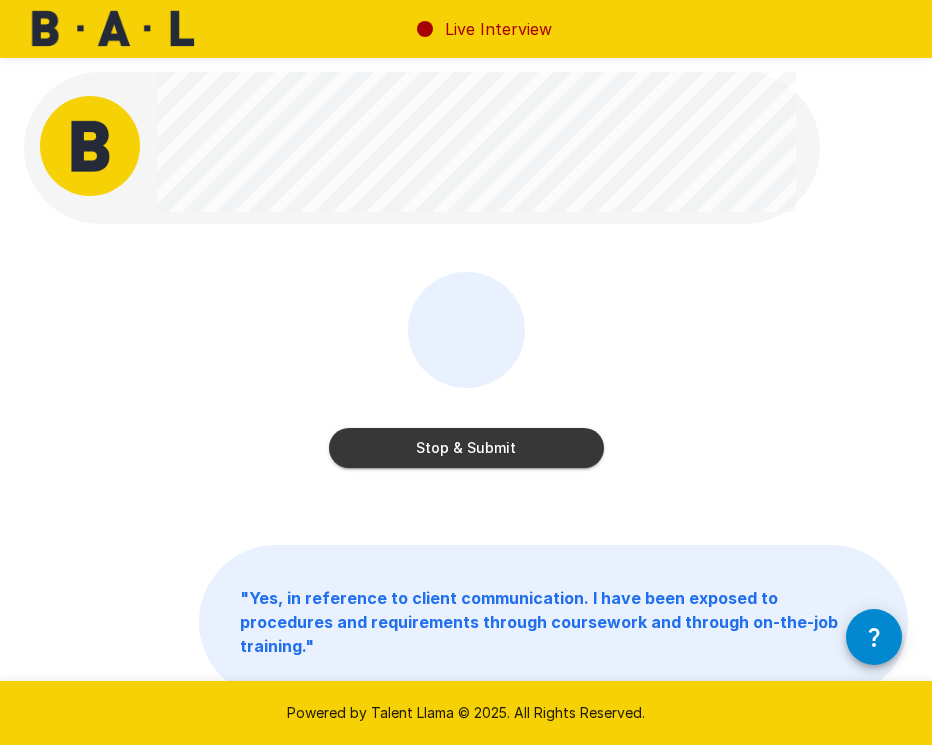 click on "Stop & Submit" at bounding box center (466, 448) 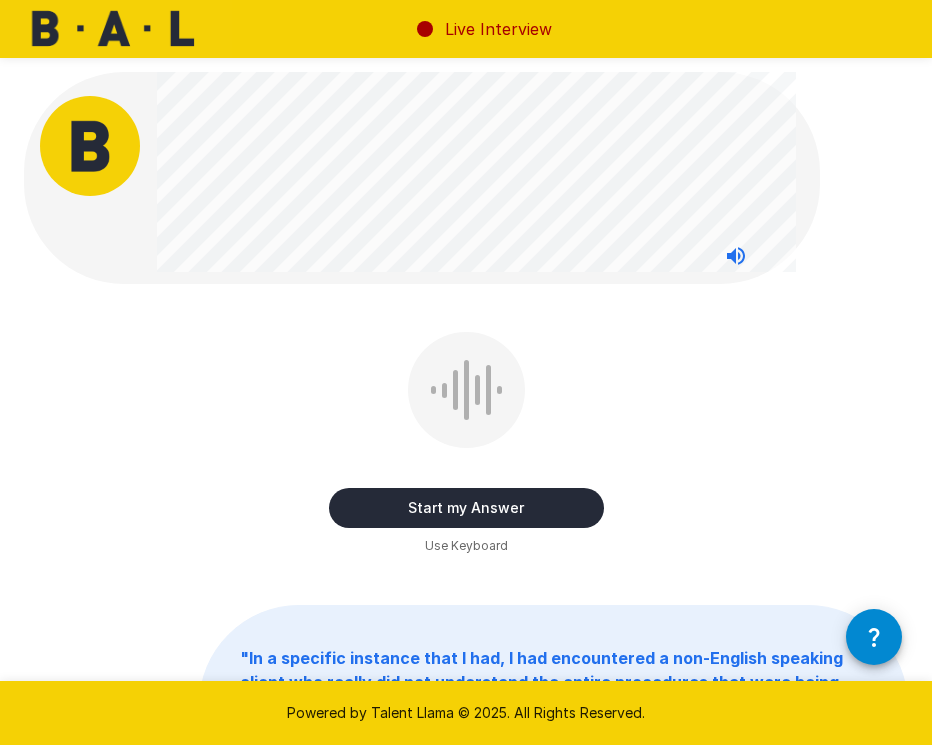 click on "Start my Answer" at bounding box center (466, 508) 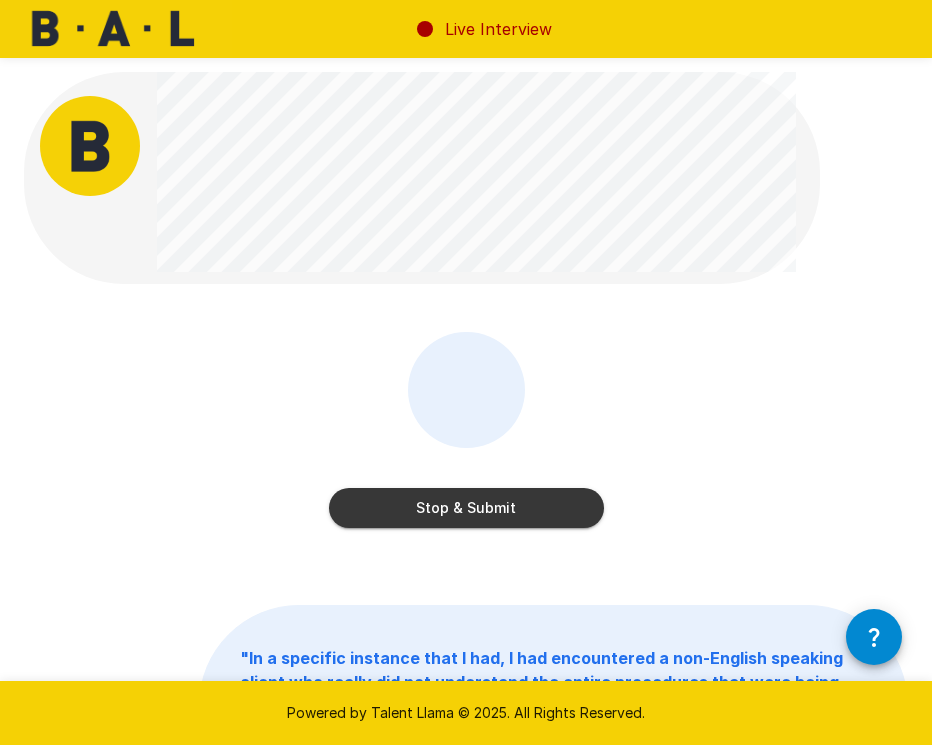 click on "Stop & Submit" at bounding box center [466, 508] 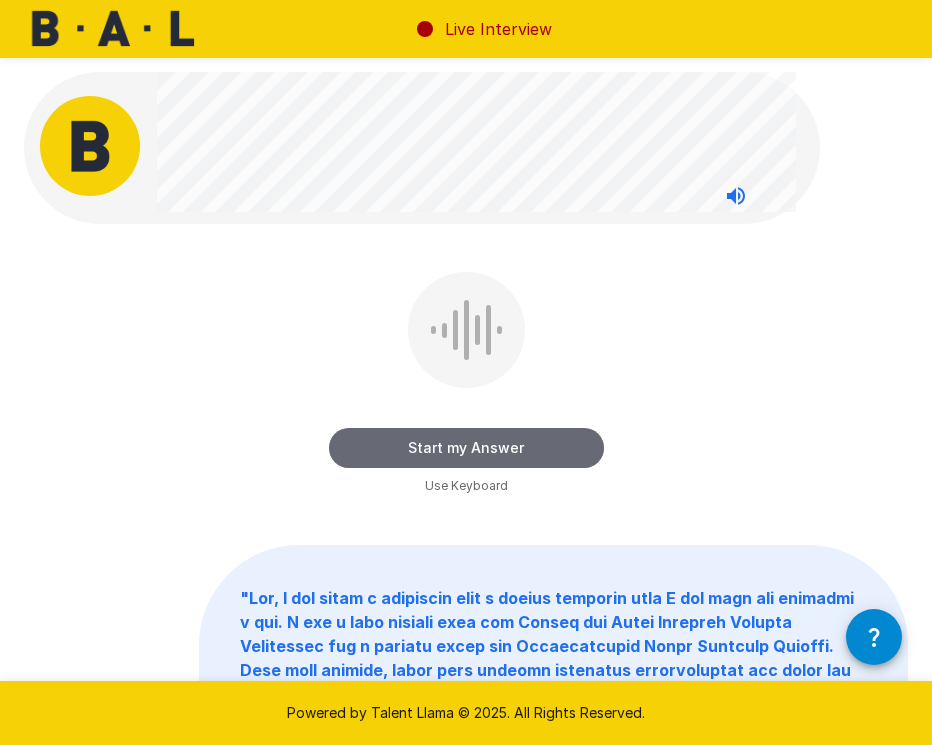 click on "Start my Answer" at bounding box center (466, 448) 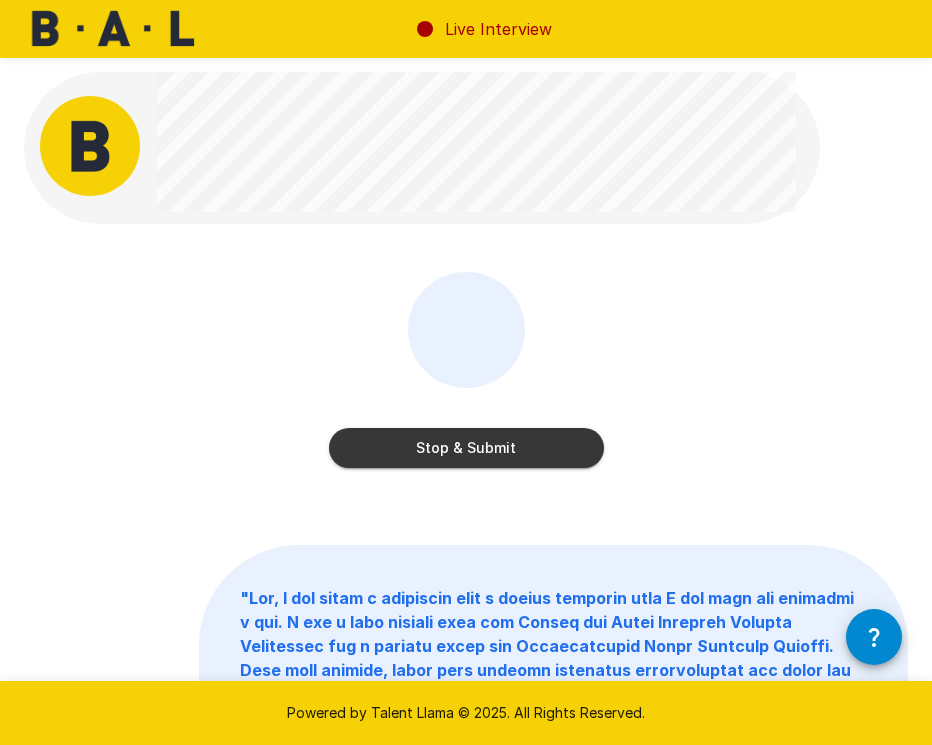 click on "Stop & Submit" at bounding box center (466, 448) 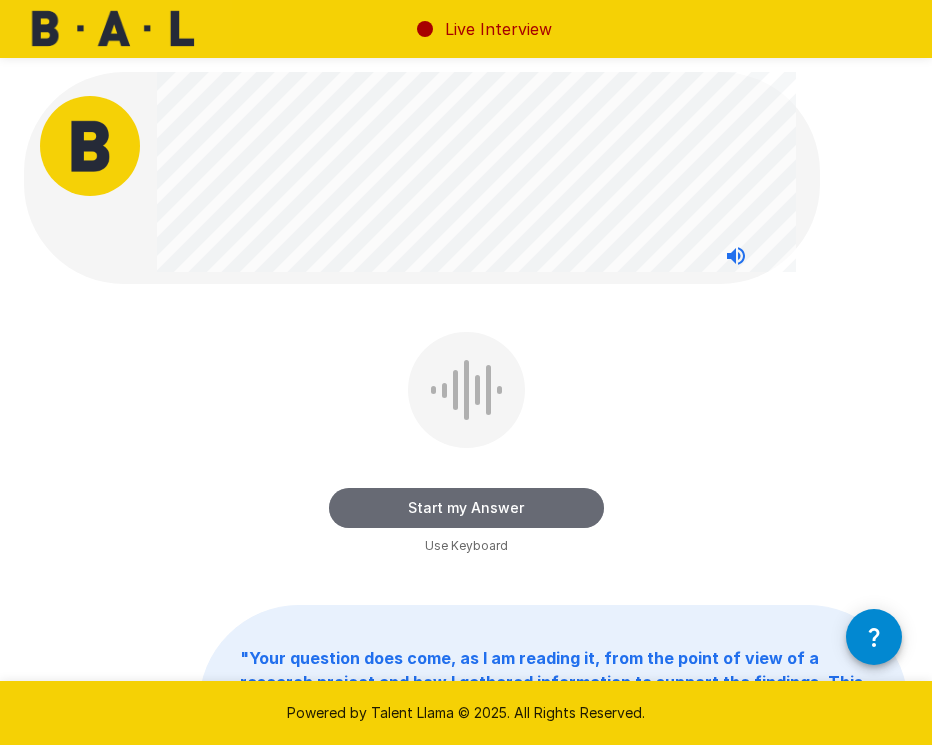click on "Start my Answer" at bounding box center [466, 508] 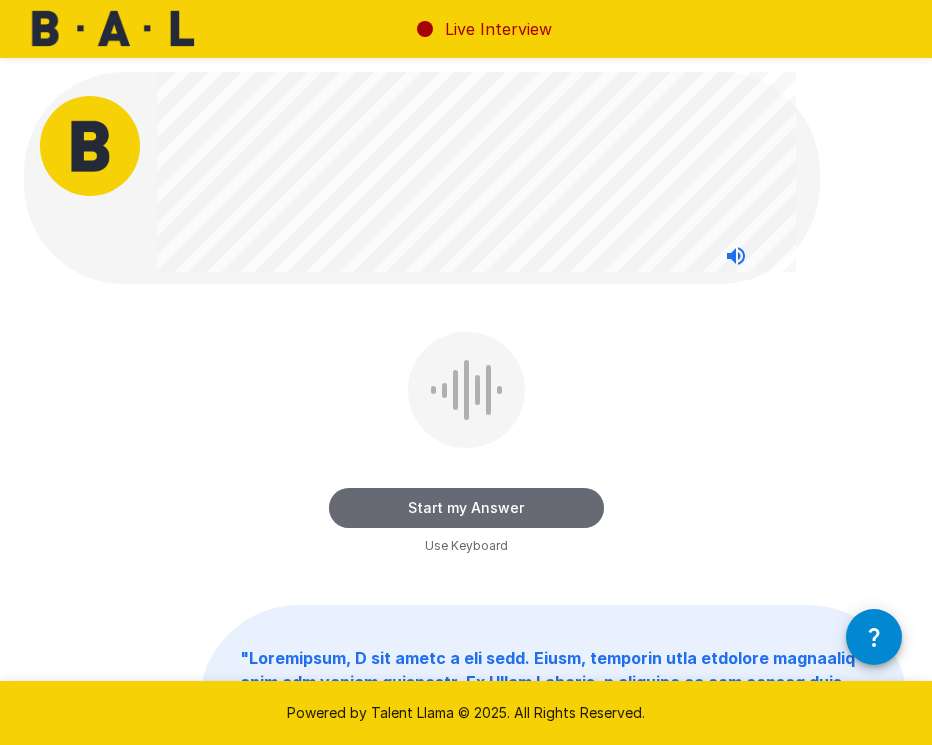 click on "Start my Answer" at bounding box center [466, 508] 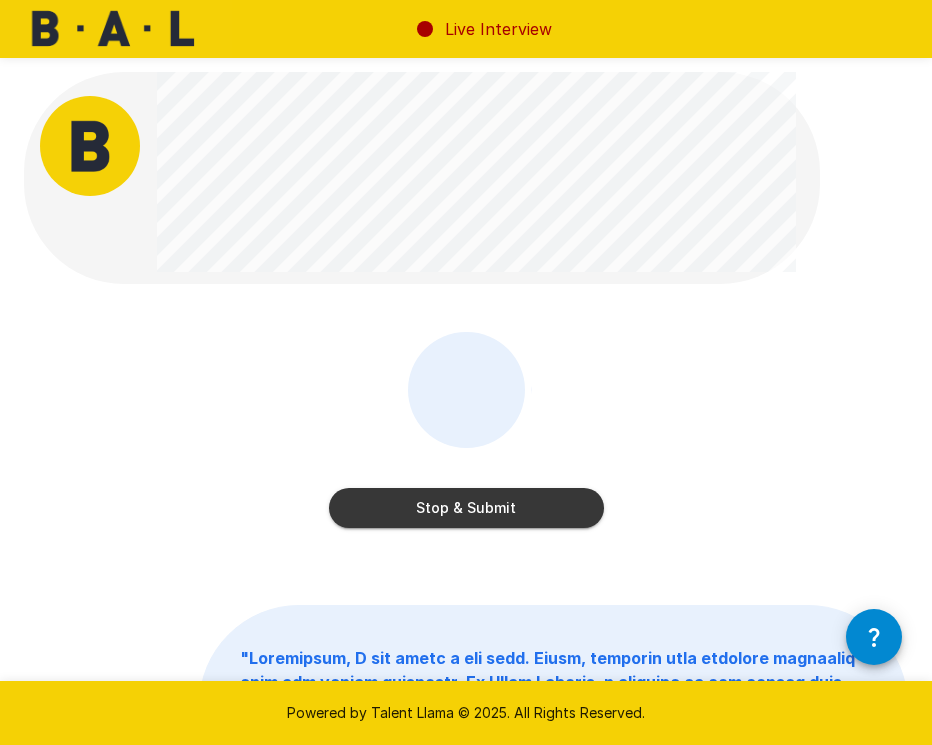 click on "Stop & Submit" at bounding box center (466, 508) 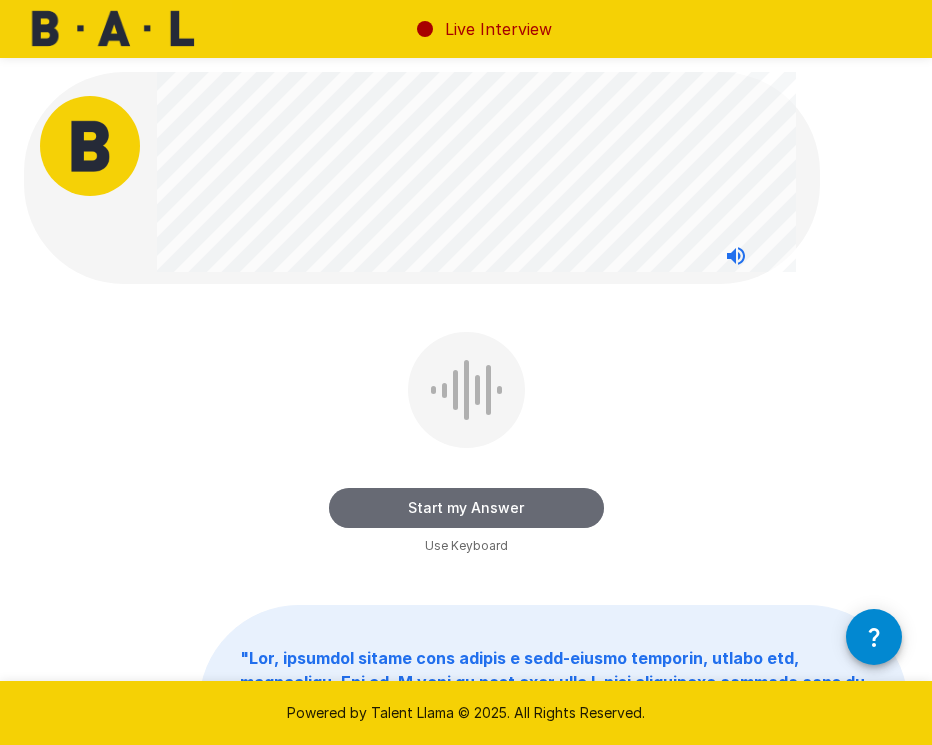 click on "Start my Answer" at bounding box center (466, 508) 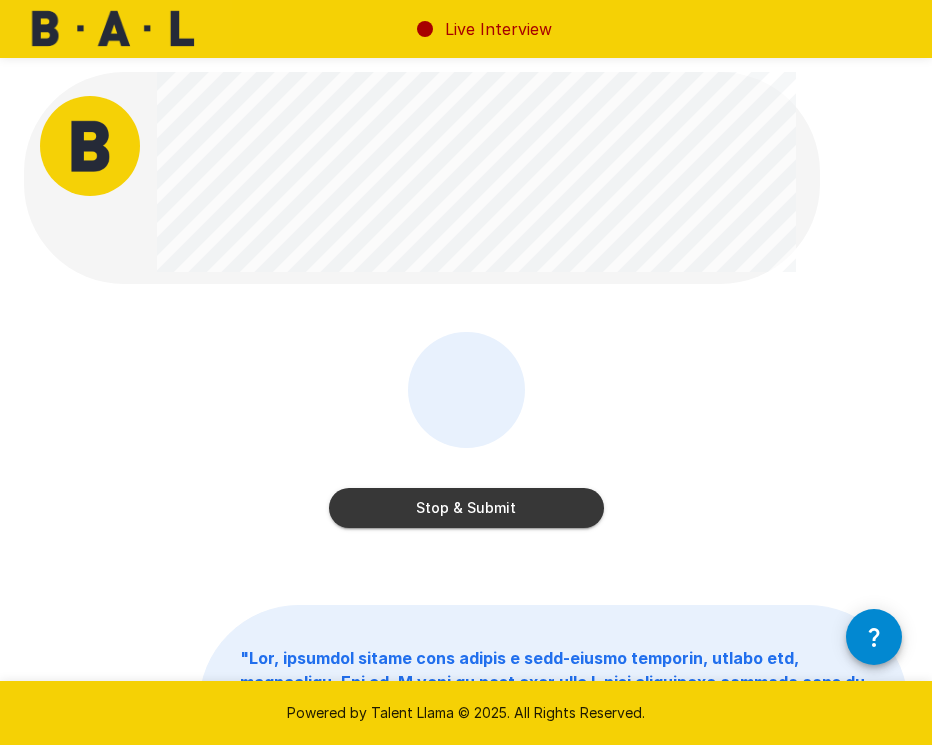 click on "Stop & Submit" at bounding box center [466, 508] 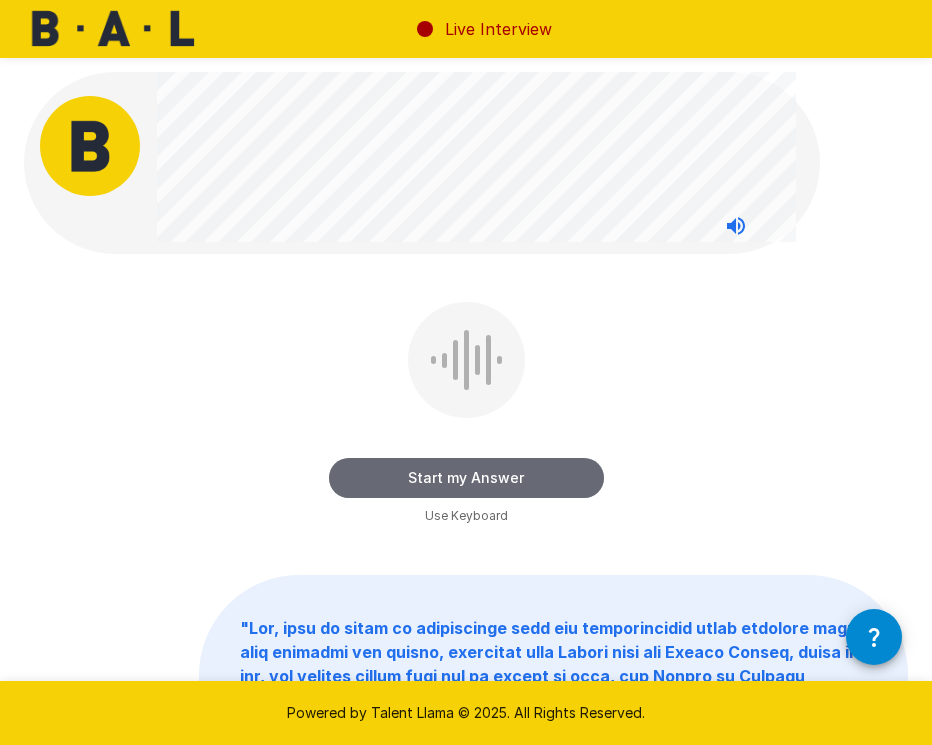 click on "Start my Answer" at bounding box center [466, 478] 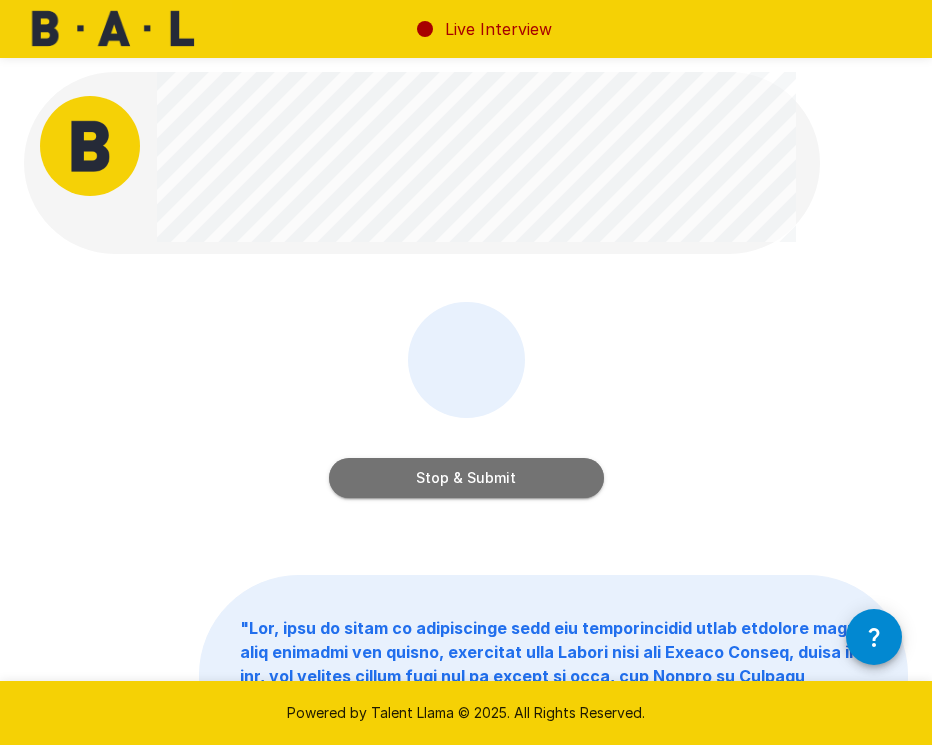 click on "Stop & Submit" at bounding box center [466, 478] 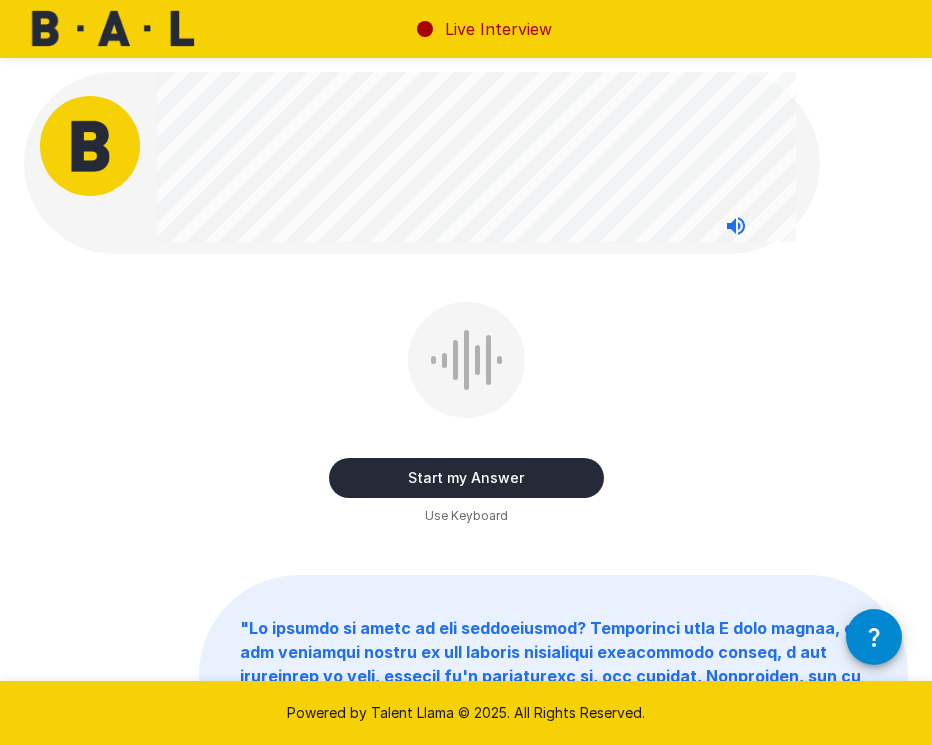 click on "Start my Answer" at bounding box center [466, 478] 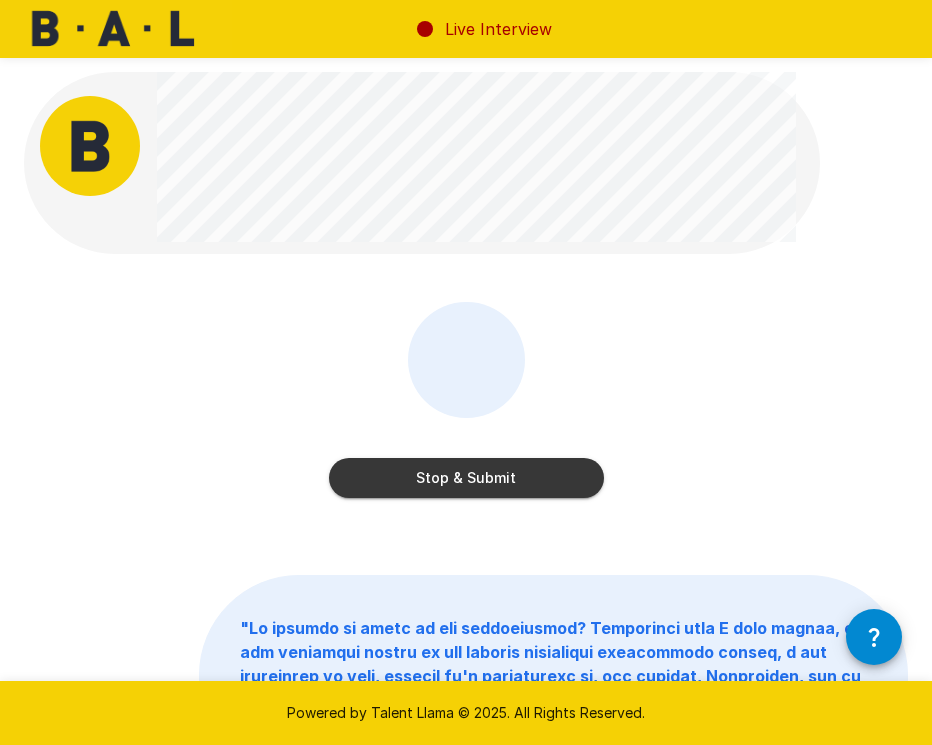 click on "Stop & Submit" at bounding box center (466, 478) 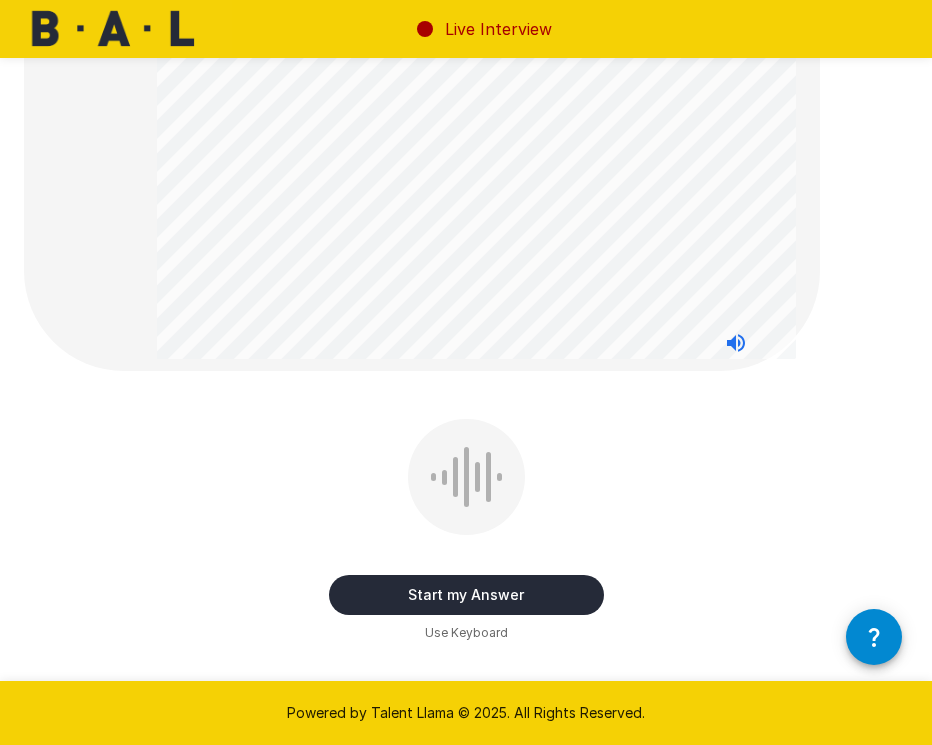 scroll, scrollTop: 515, scrollLeft: 0, axis: vertical 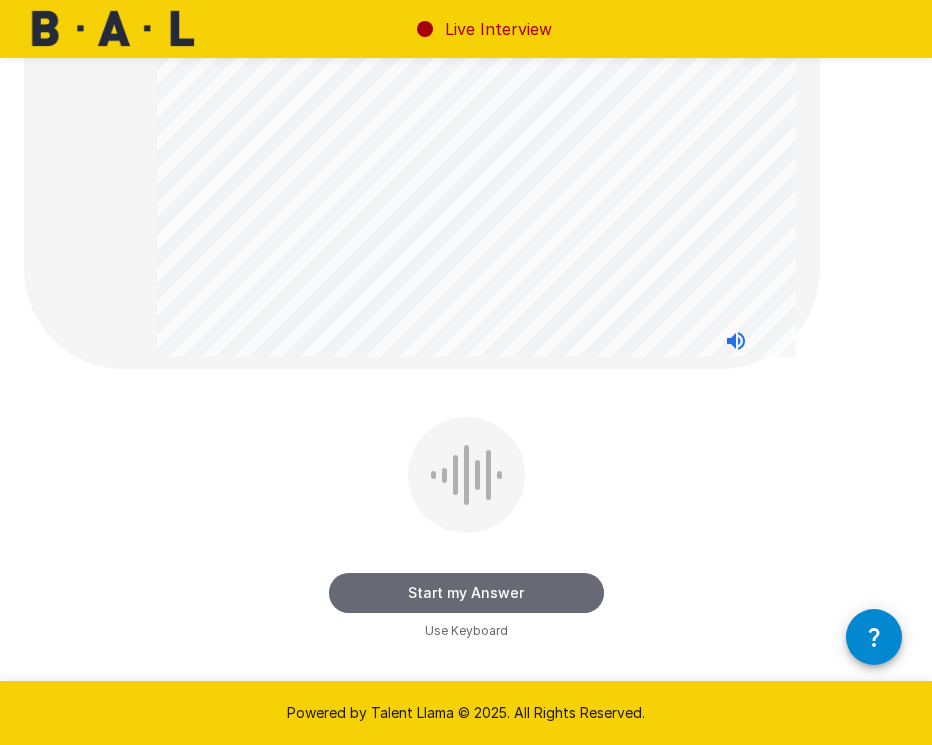 click on "Start my Answer" at bounding box center (466, 593) 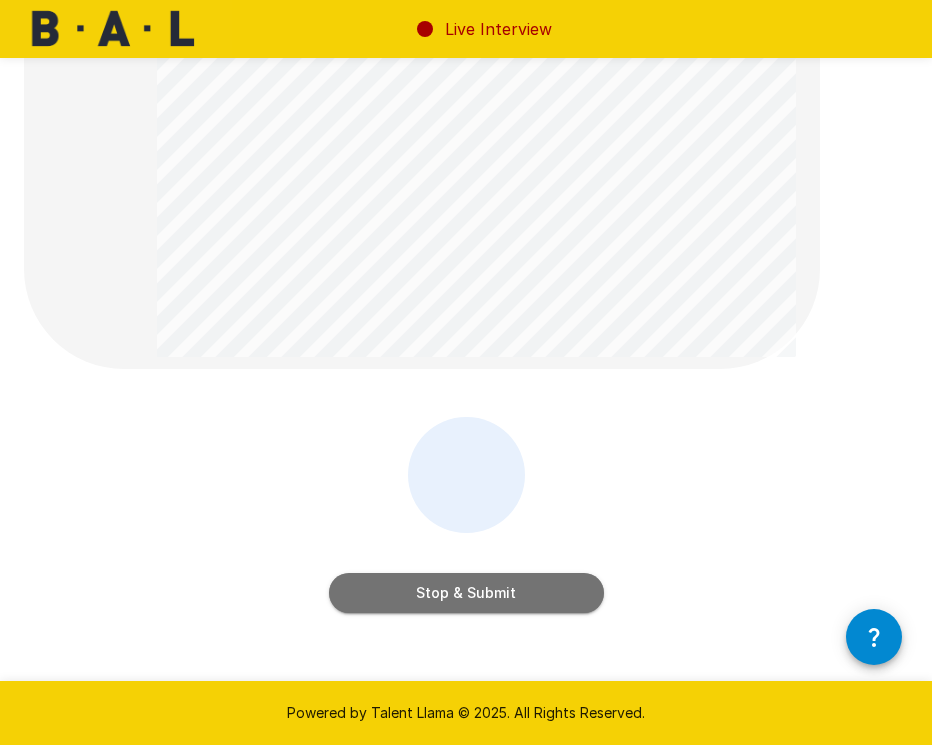 click on "Stop & Submit" at bounding box center (466, 593) 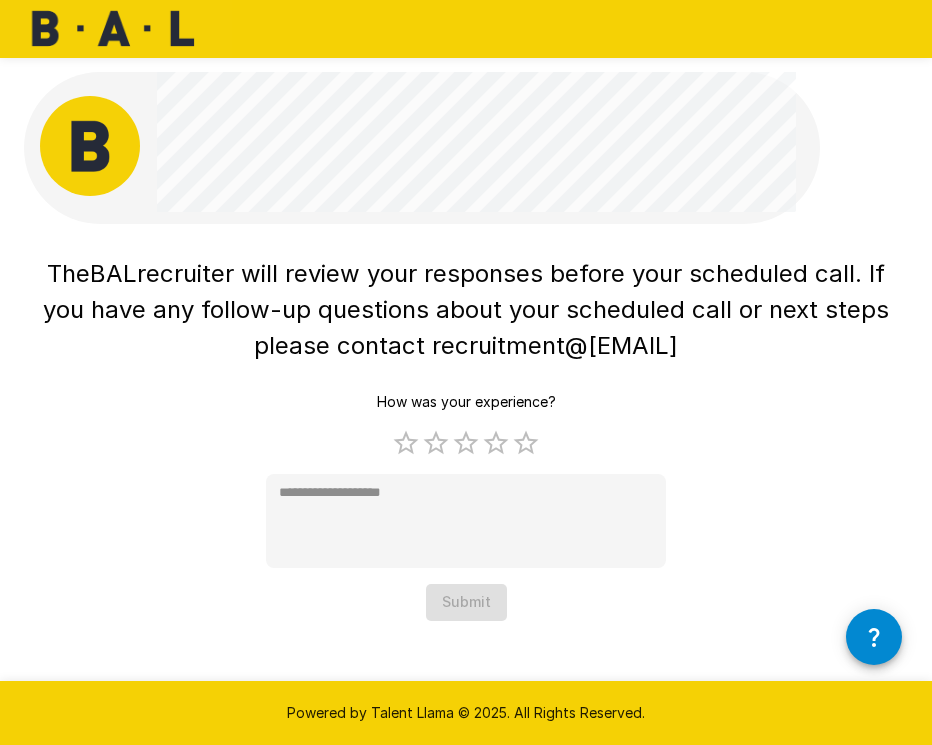 scroll, scrollTop: 0, scrollLeft: 0, axis: both 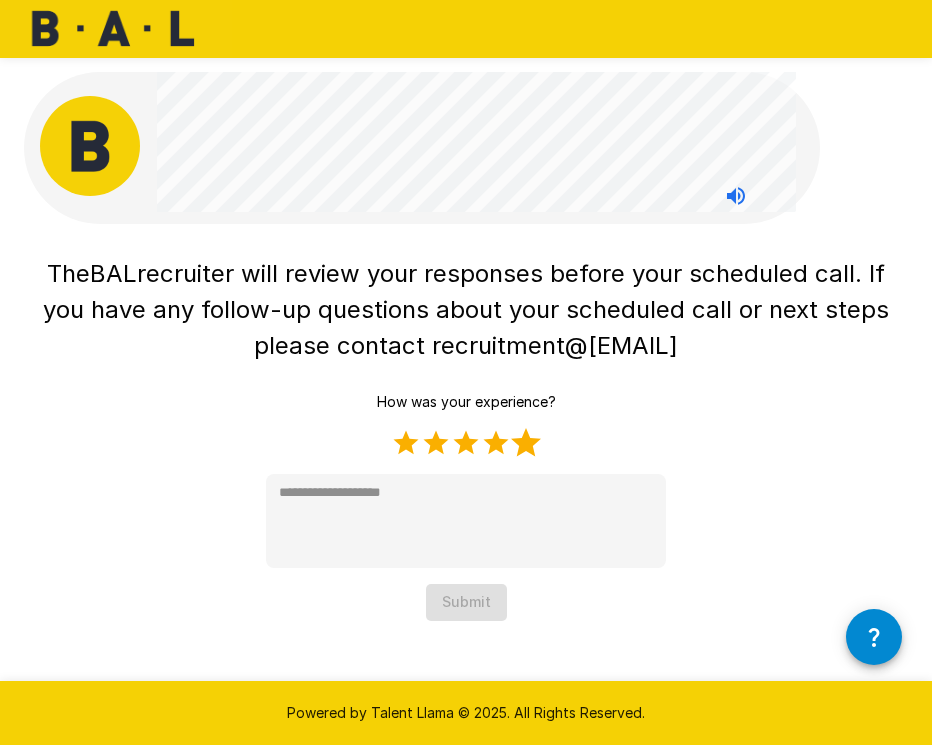 click on "5 Stars" at bounding box center [526, 443] 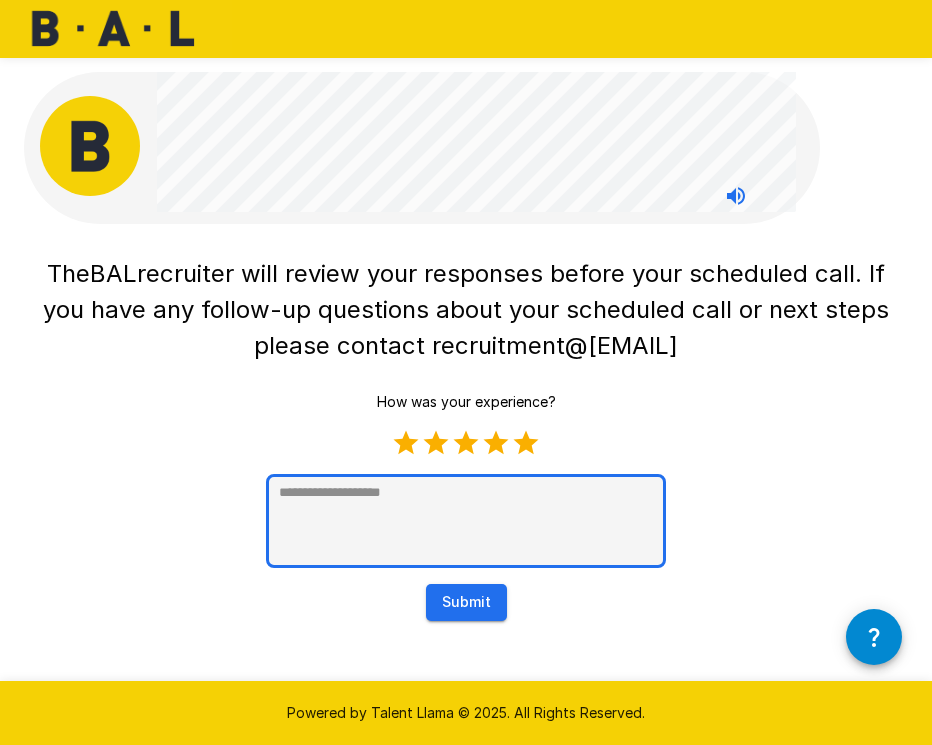 type on "*" 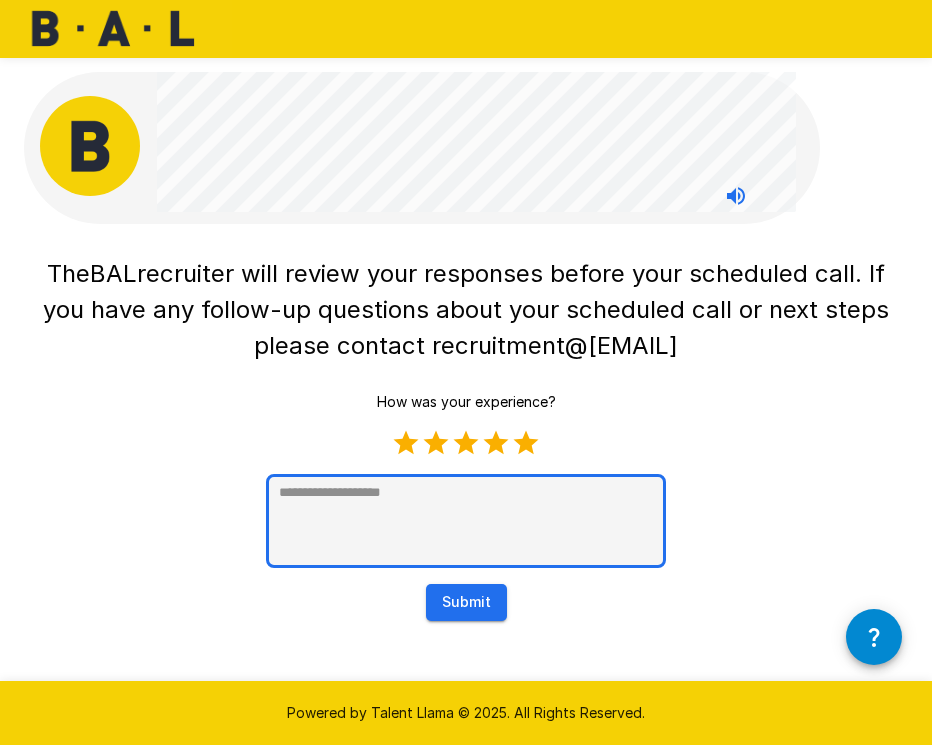 click at bounding box center (466, 521) 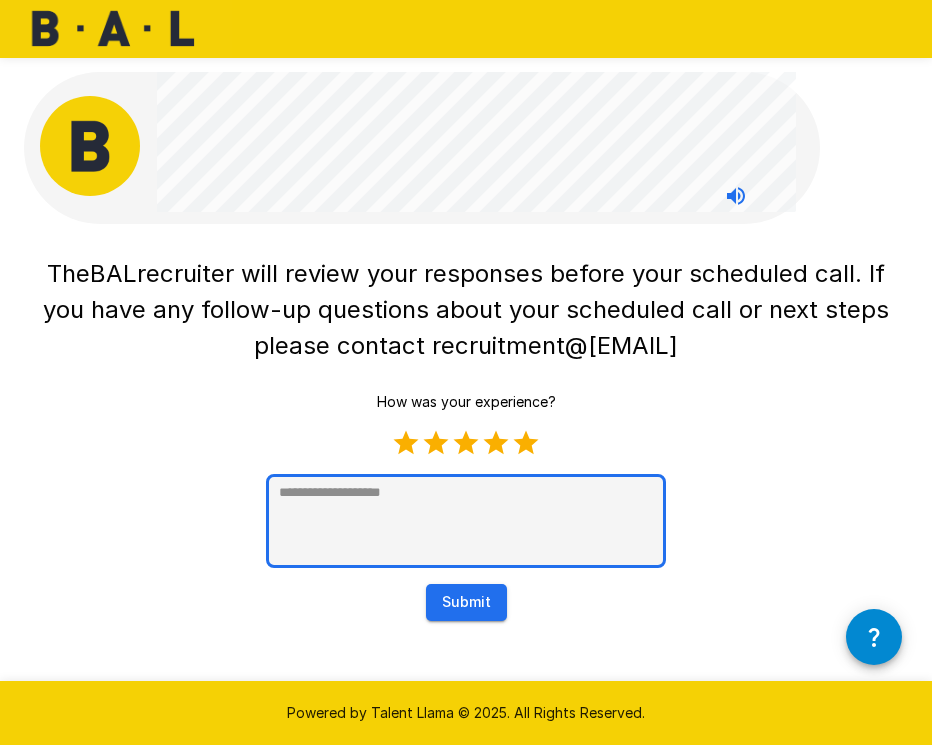 type on "*" 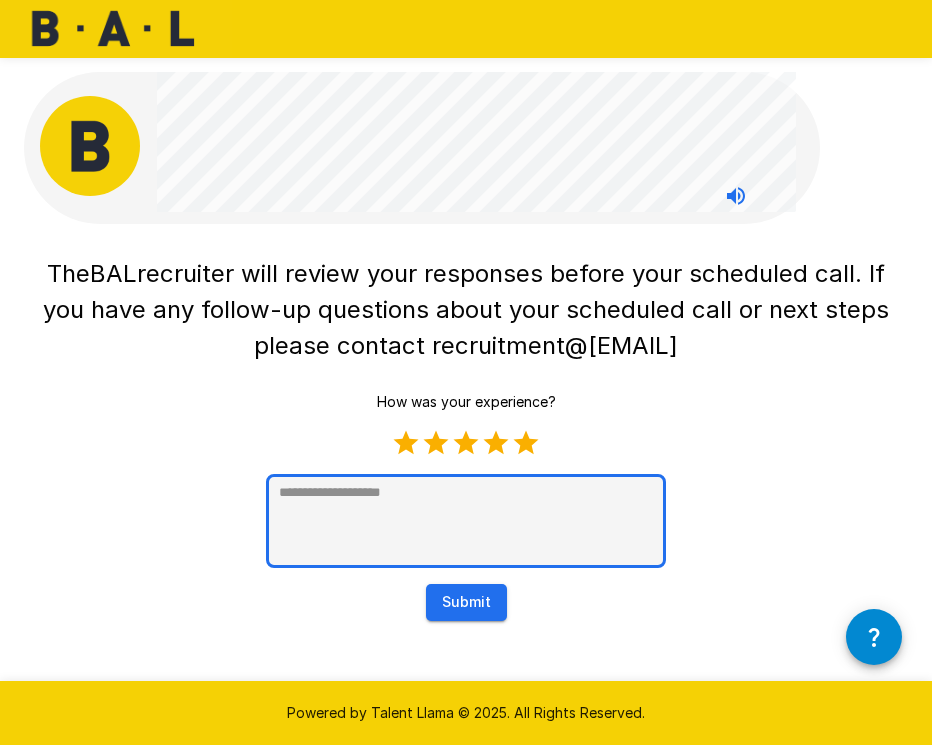 type on "*" 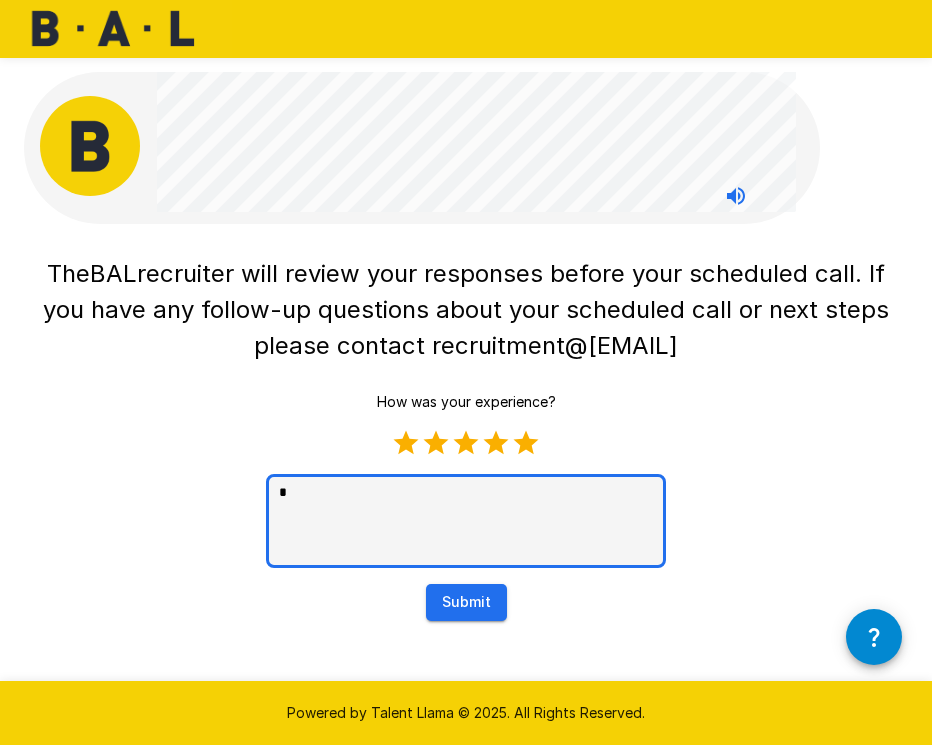 type on "**" 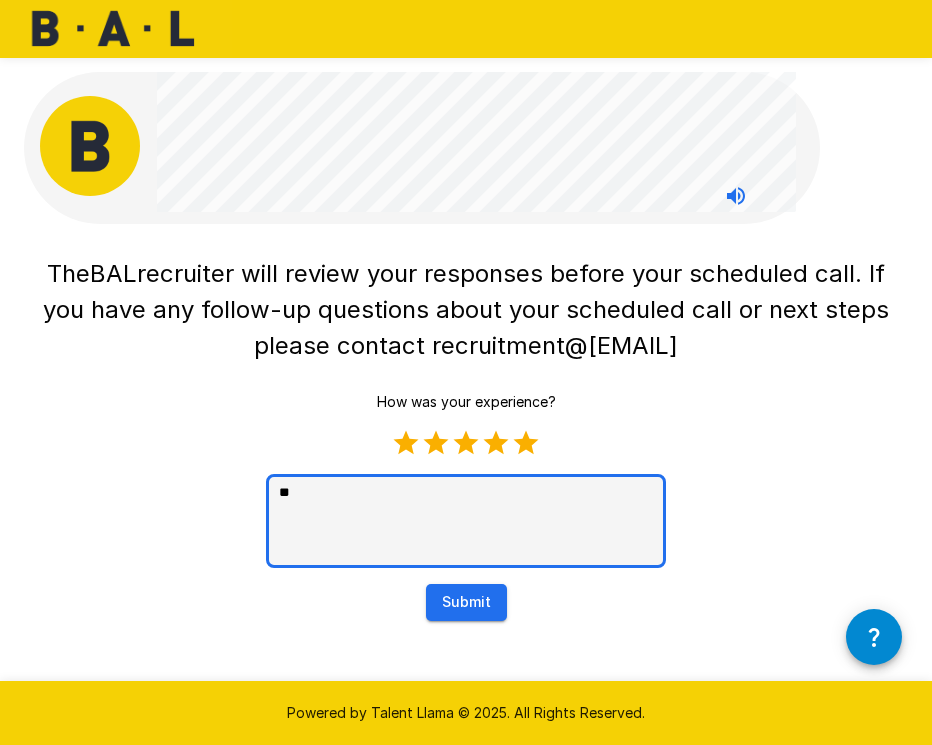 type on "*" 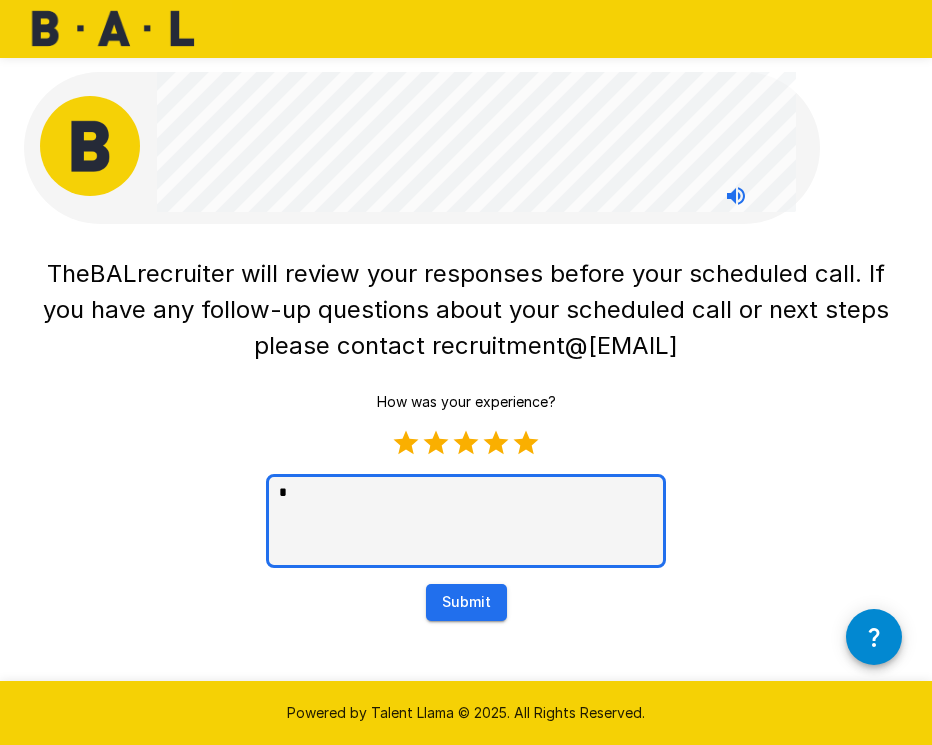 type 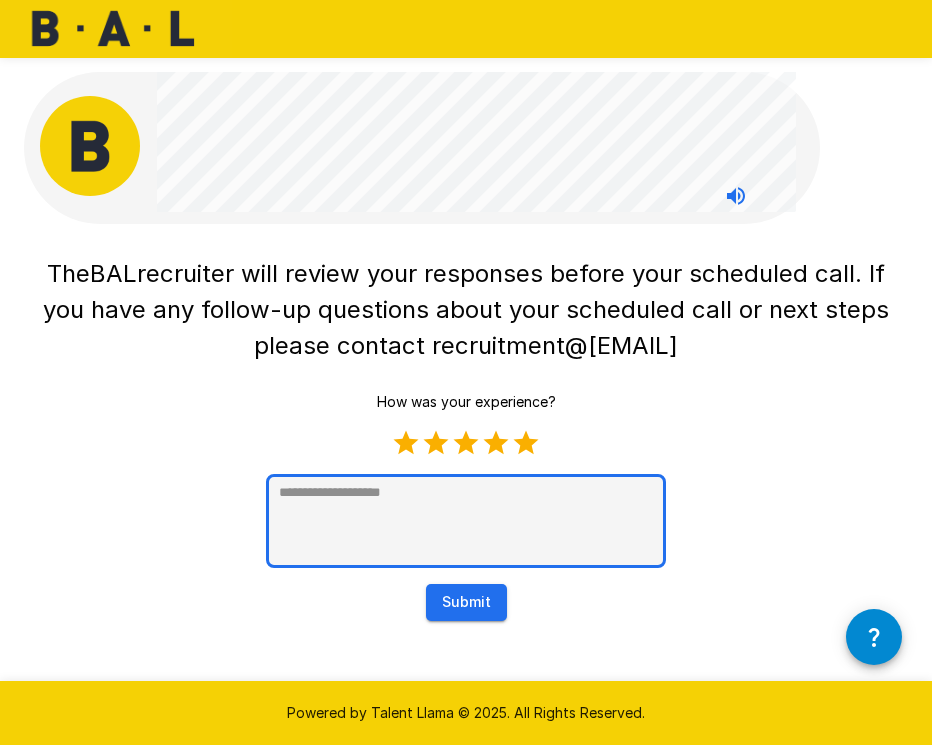 type on "*" 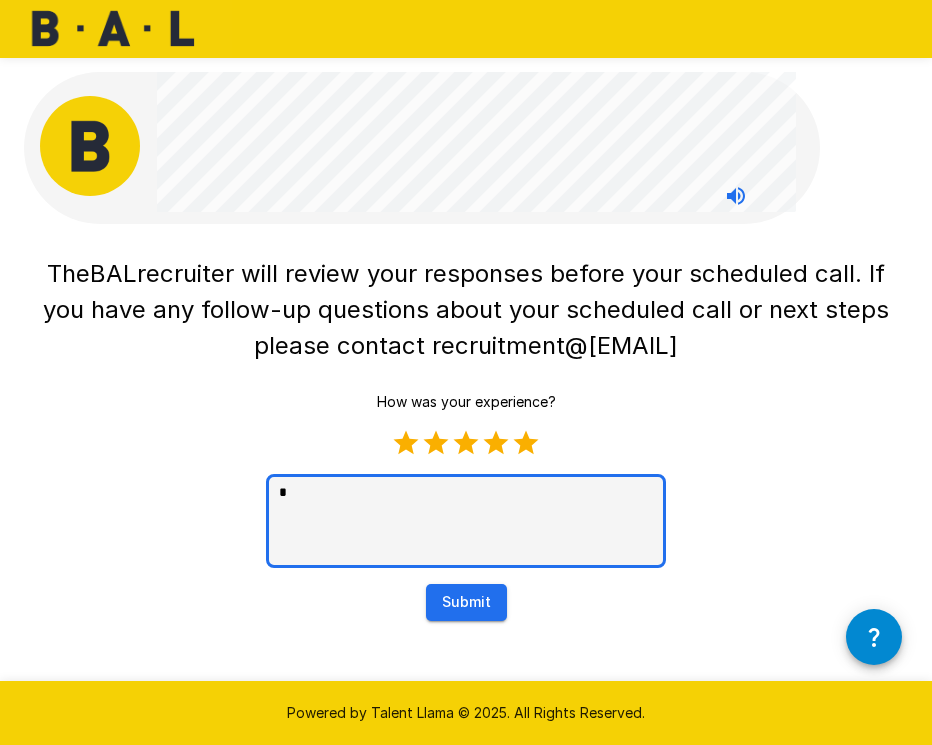 type on "*" 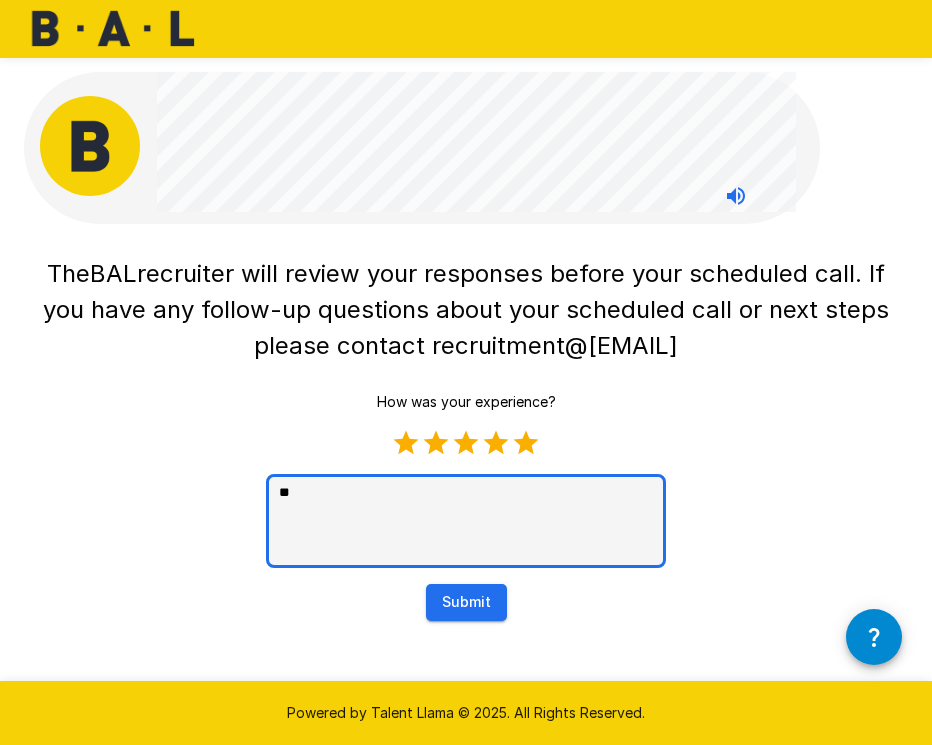 type on "***" 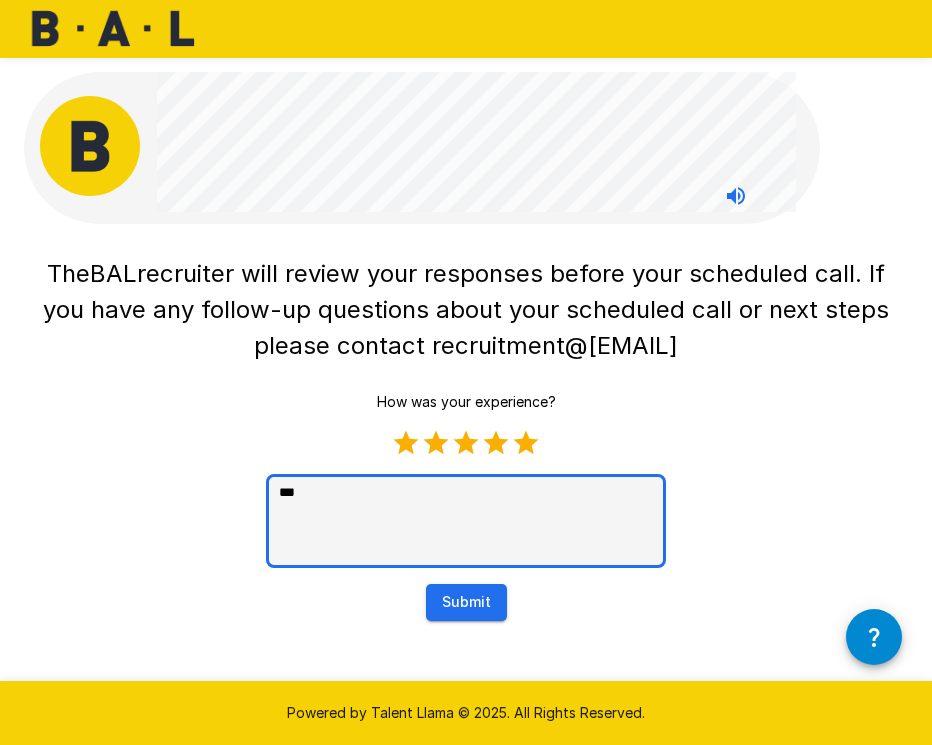 type on "****" 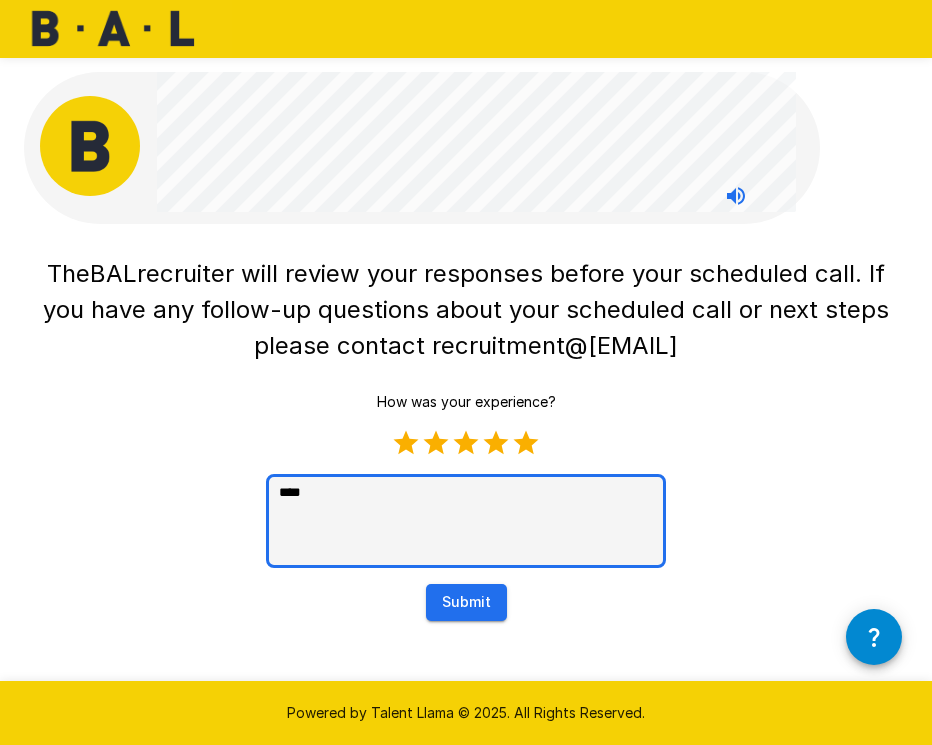 type on "****" 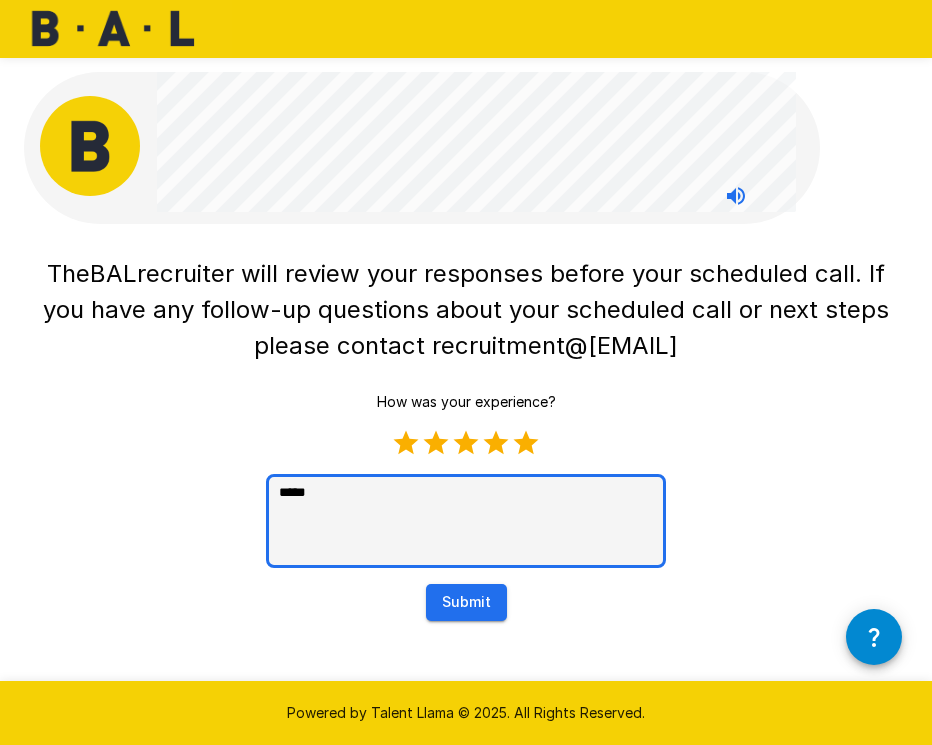type on "******" 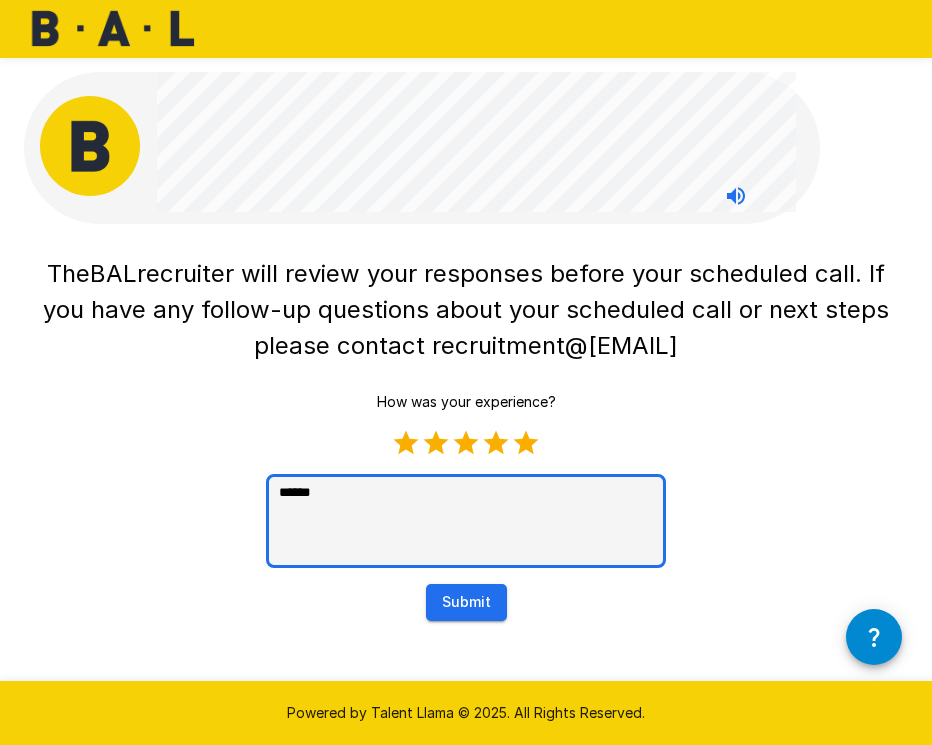 type on "*******" 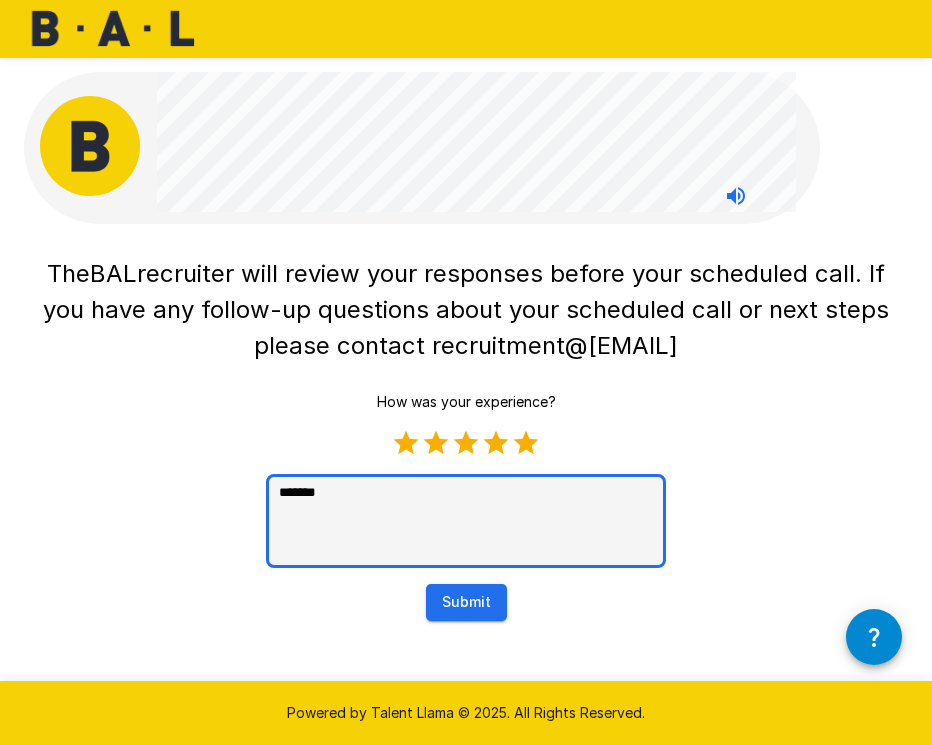 type on "********" 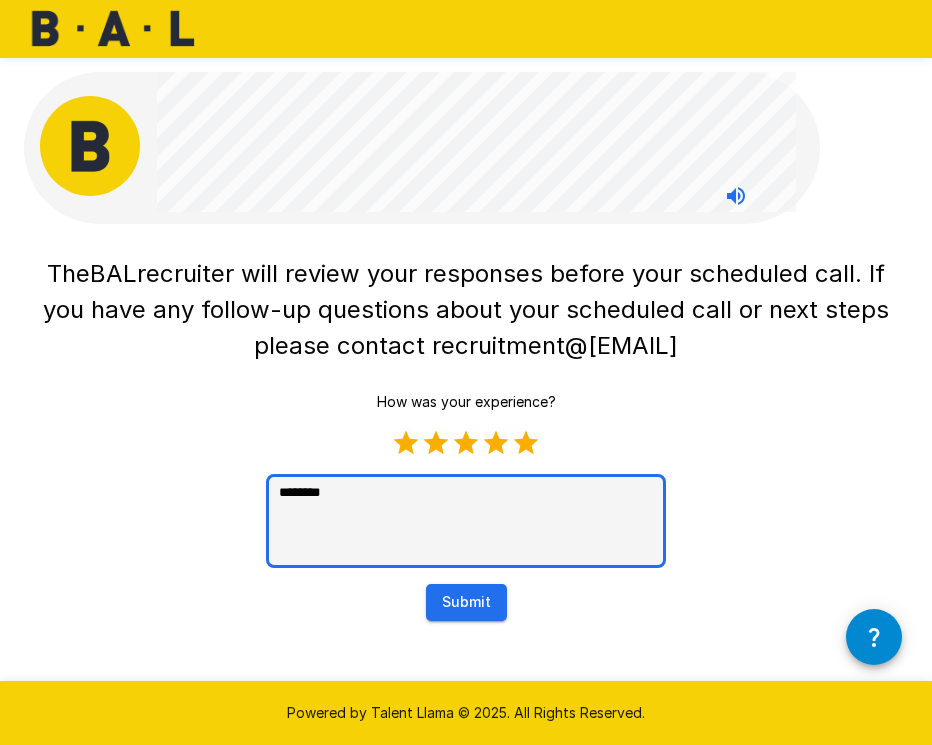 type on "*" 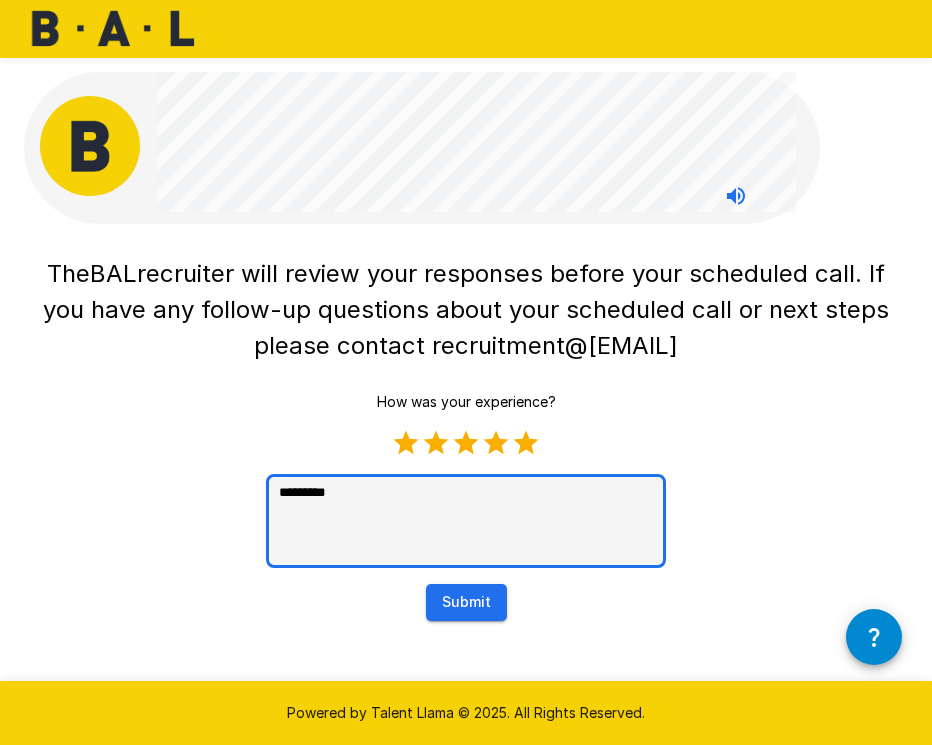 type on "**********" 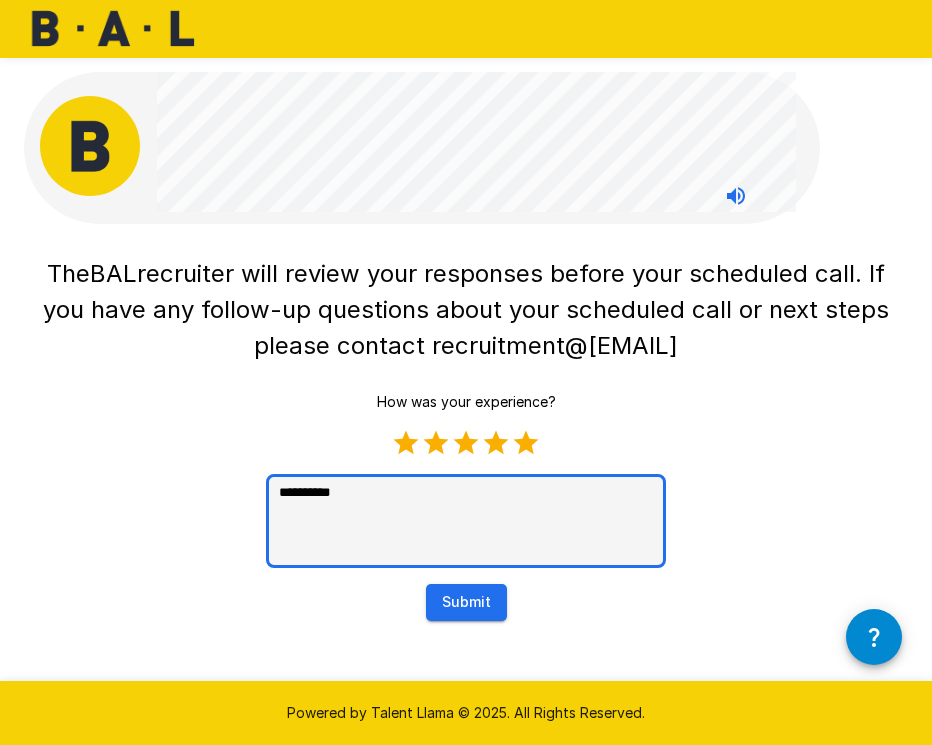 type on "**********" 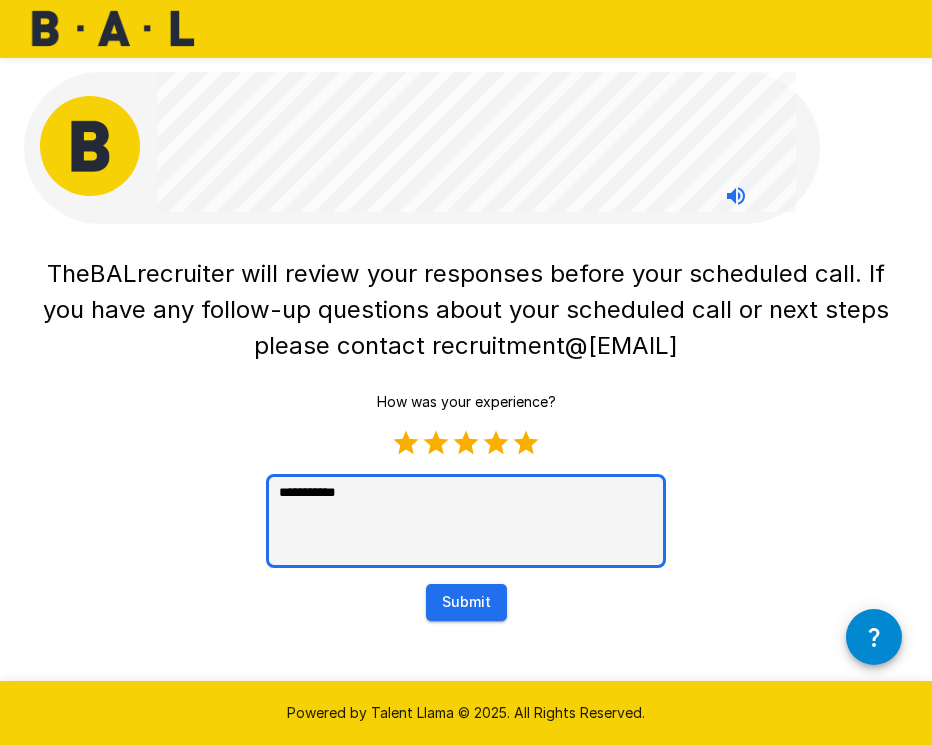 type on "**********" 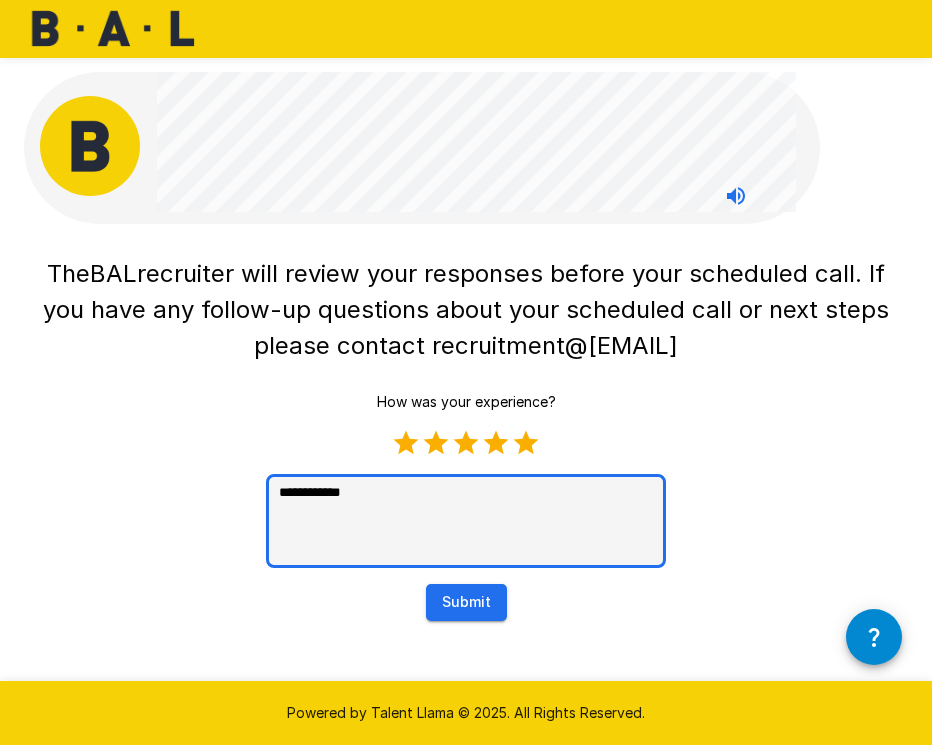 type on "**********" 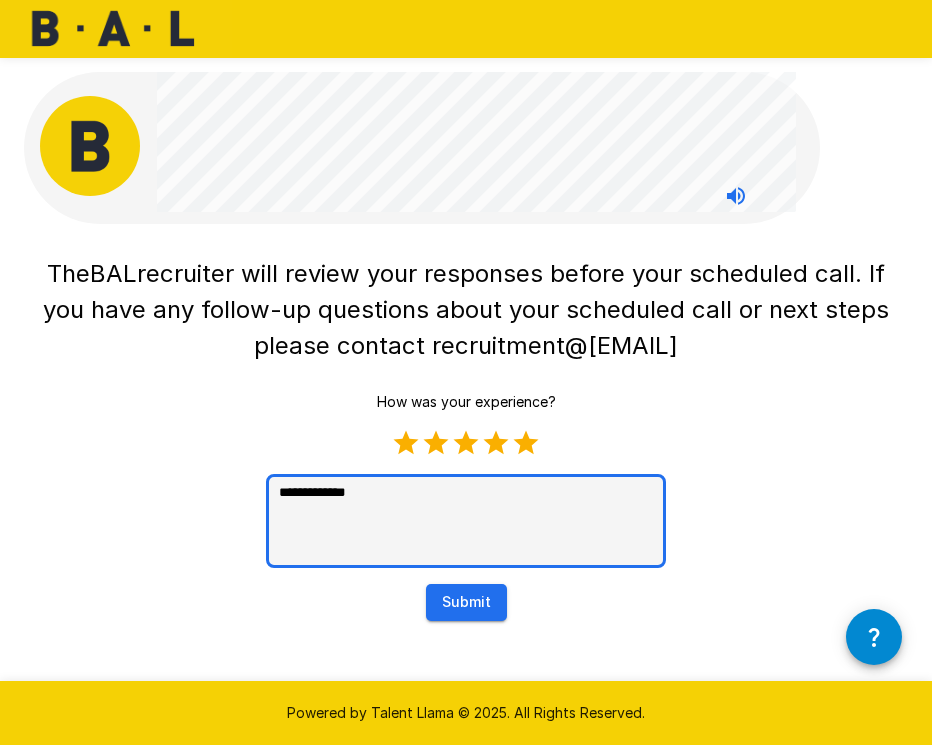 type on "**********" 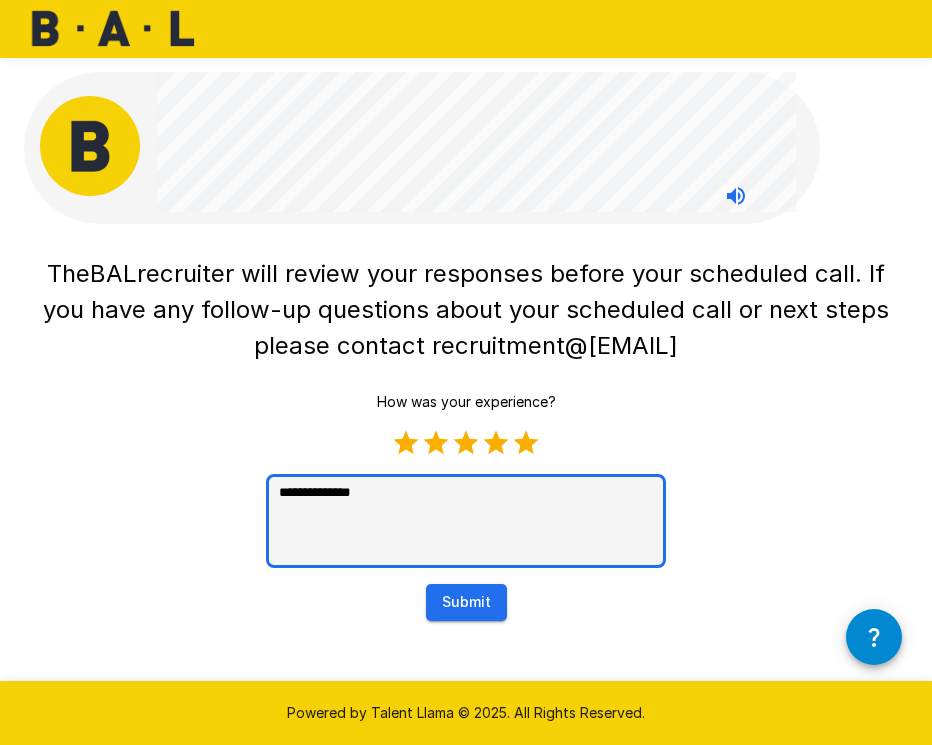 type on "**********" 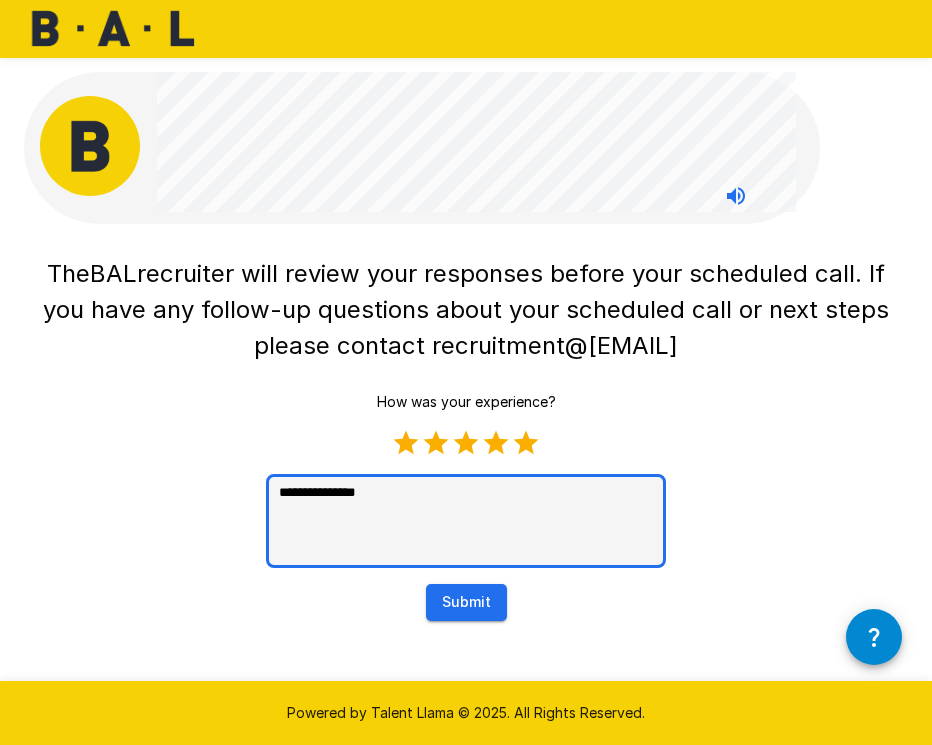 type on "**********" 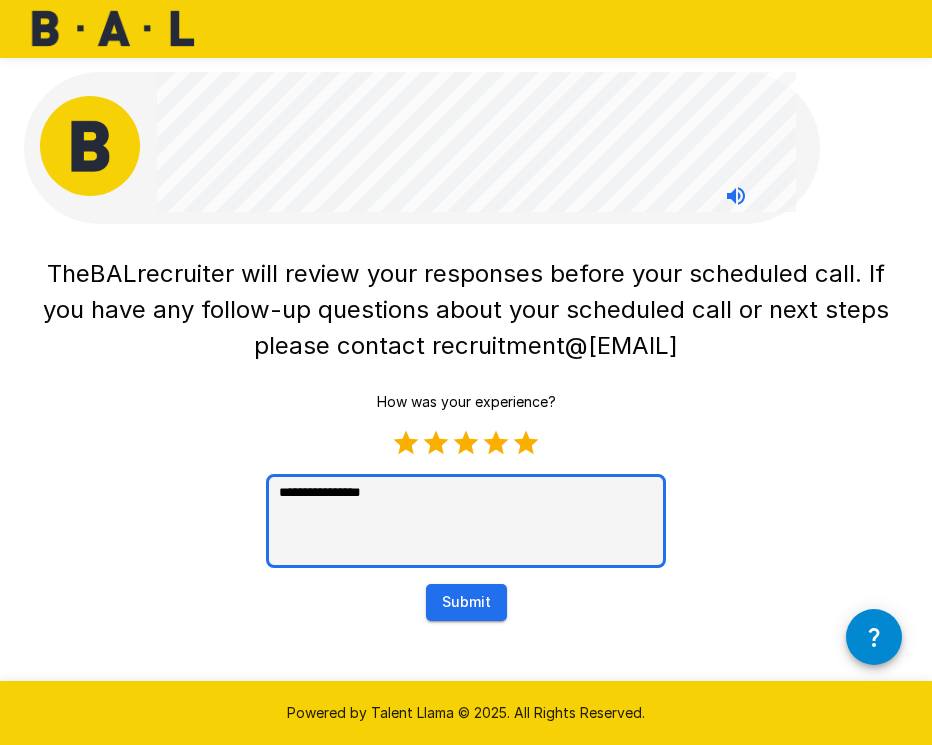 type on "**********" 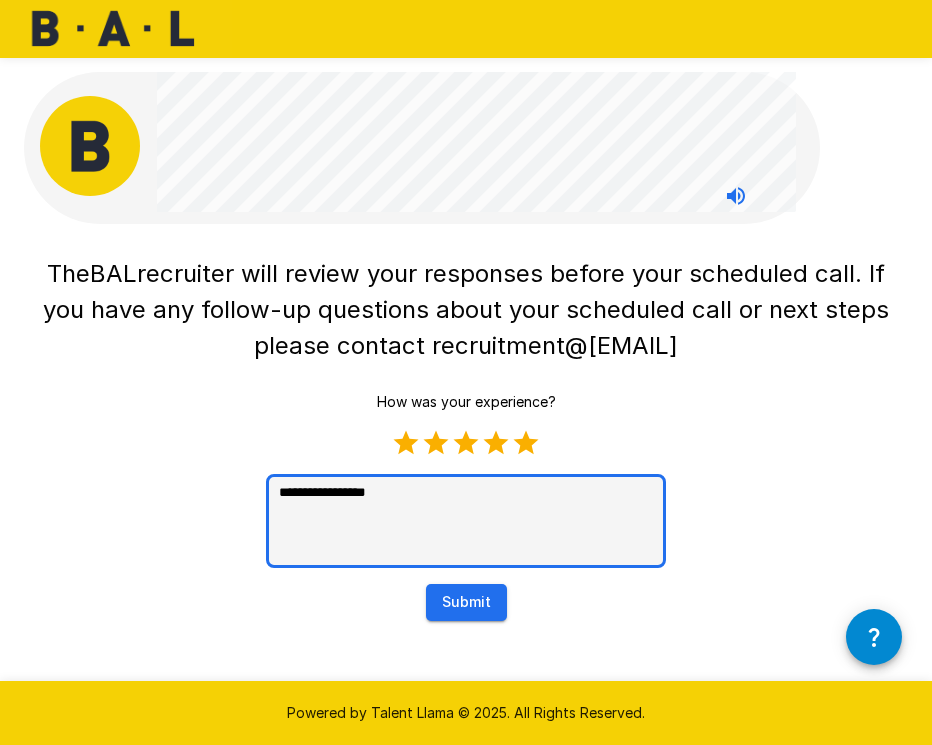 type on "**********" 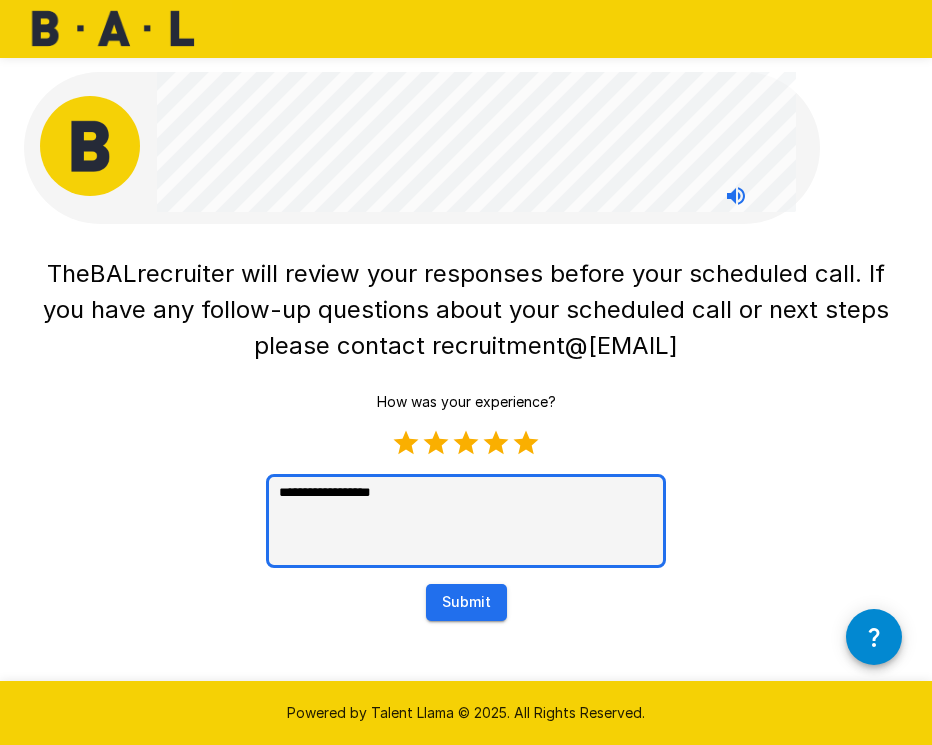 type on "**********" 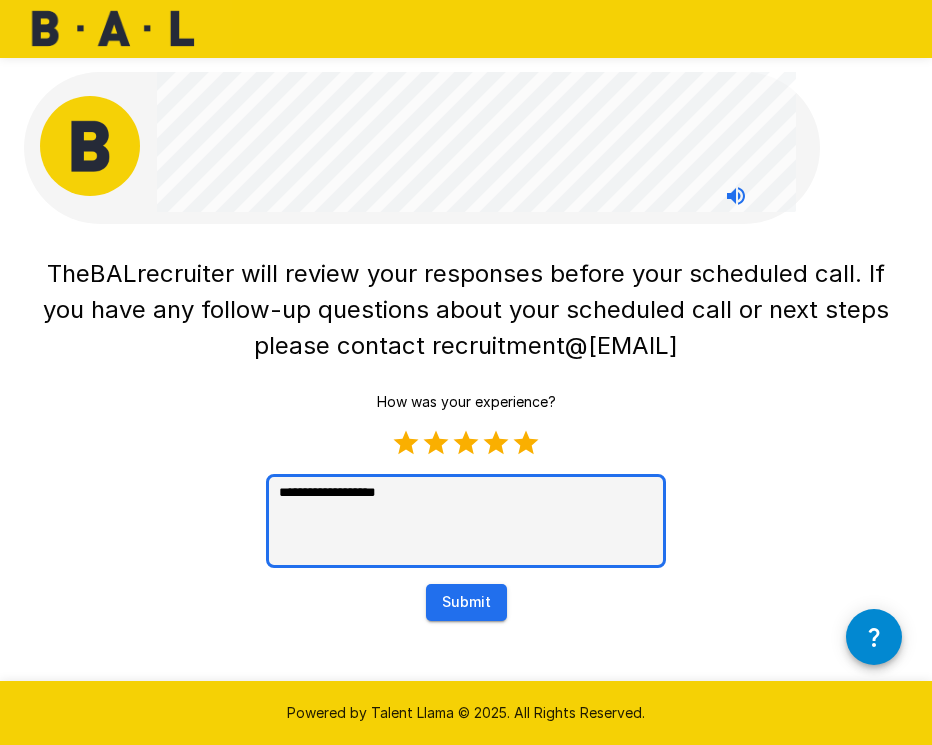 type on "**********" 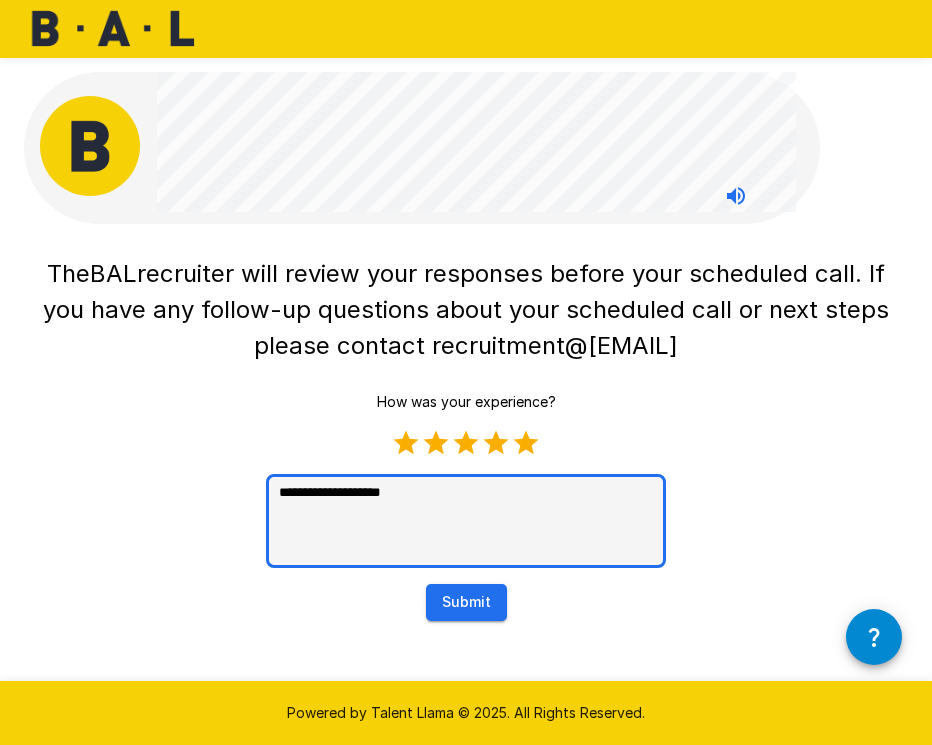 type on "**********" 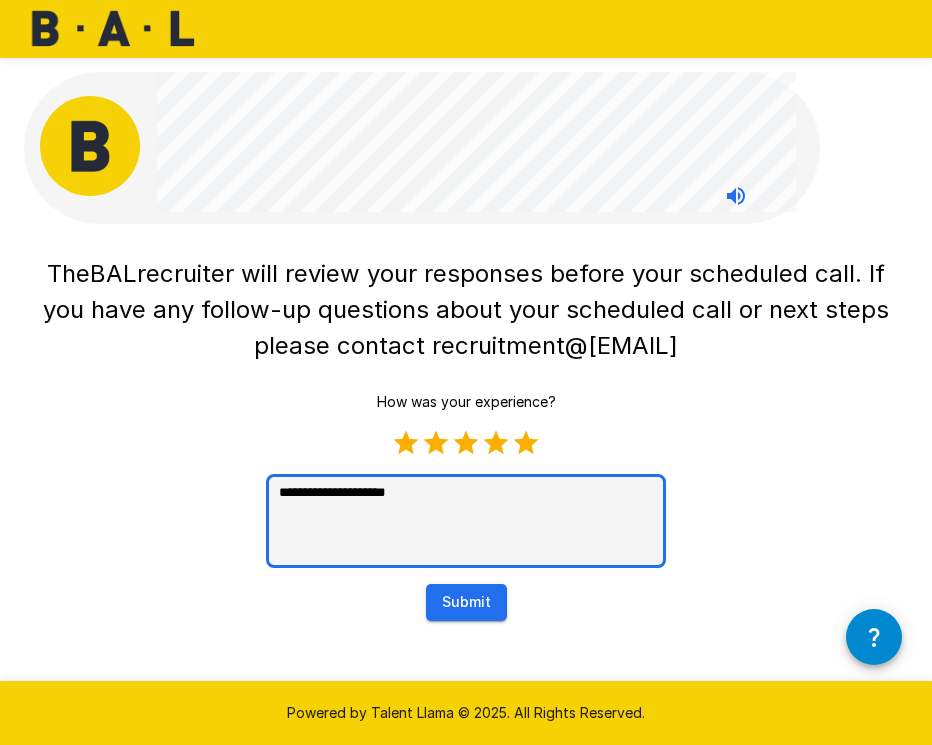type on "**********" 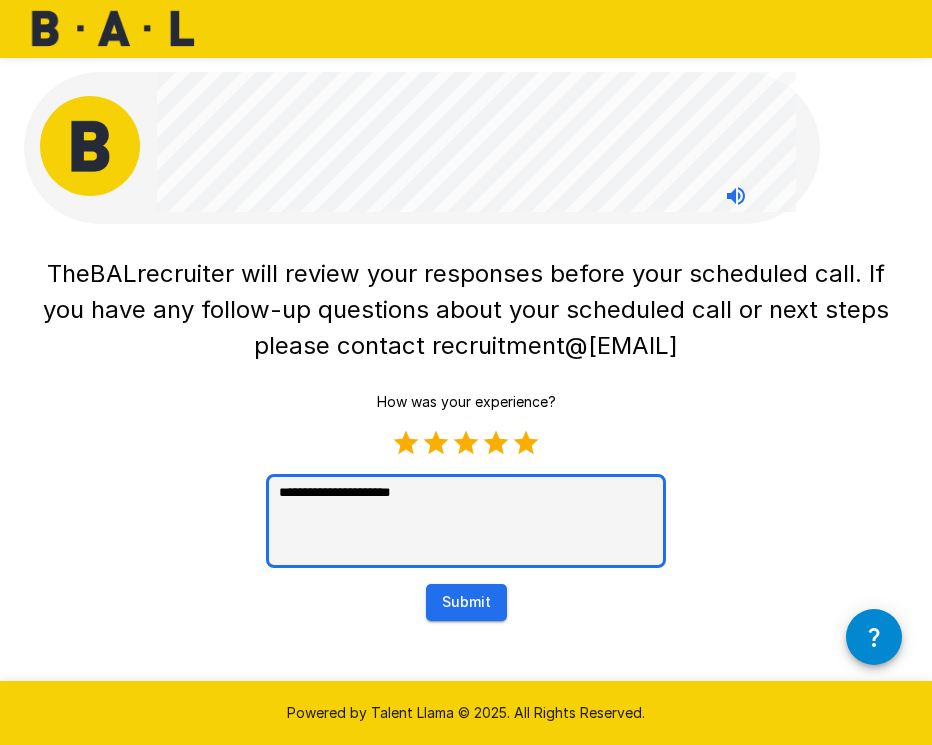 type on "**********" 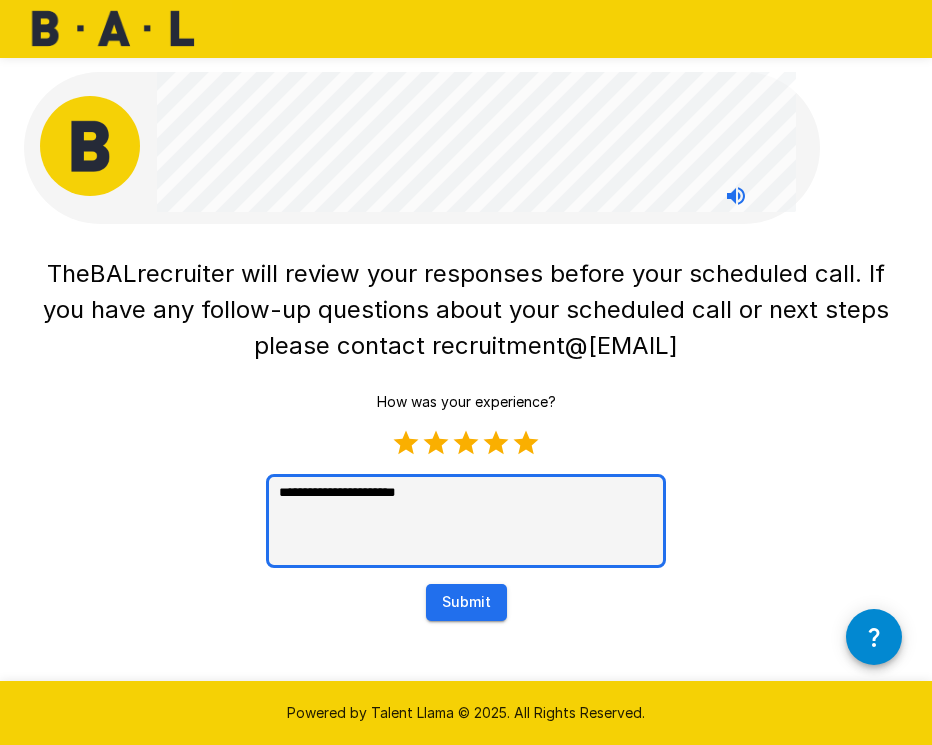 type on "**********" 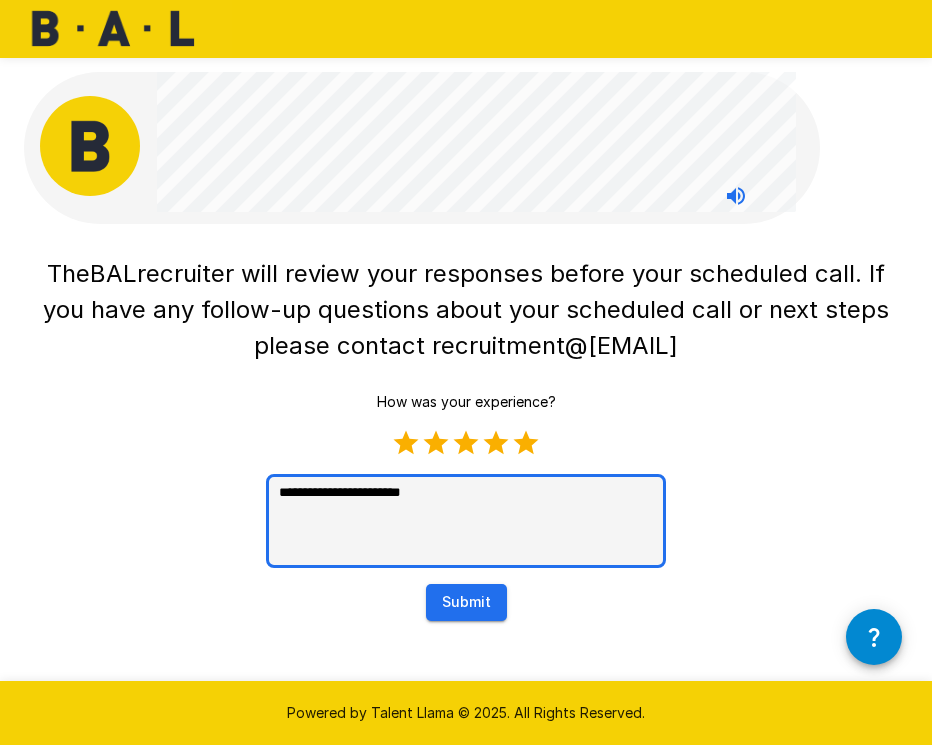 type on "**********" 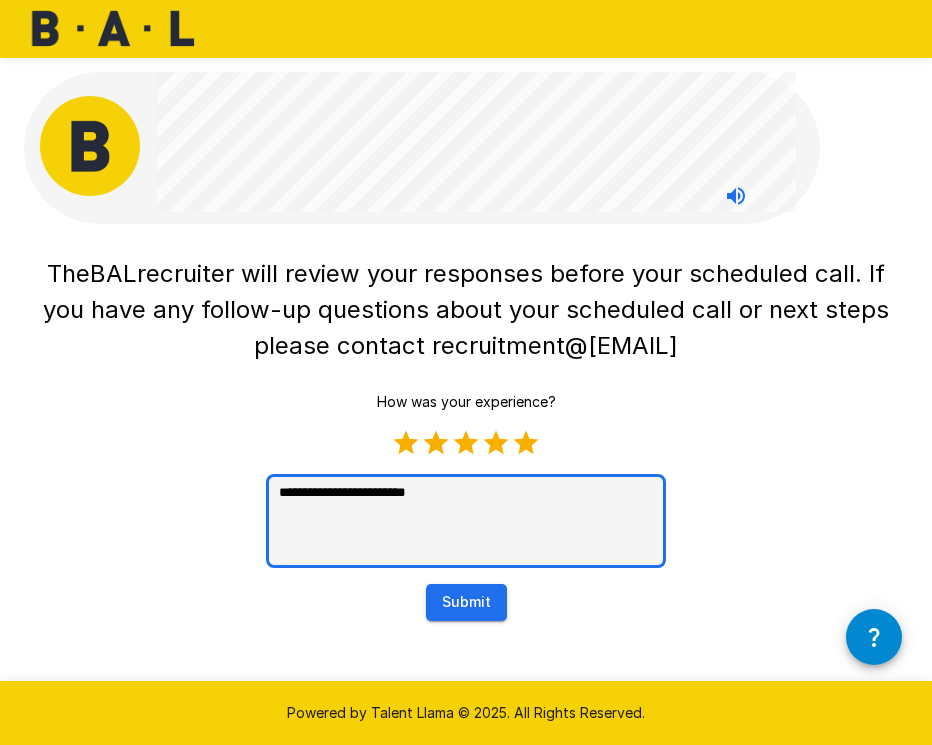 type on "**********" 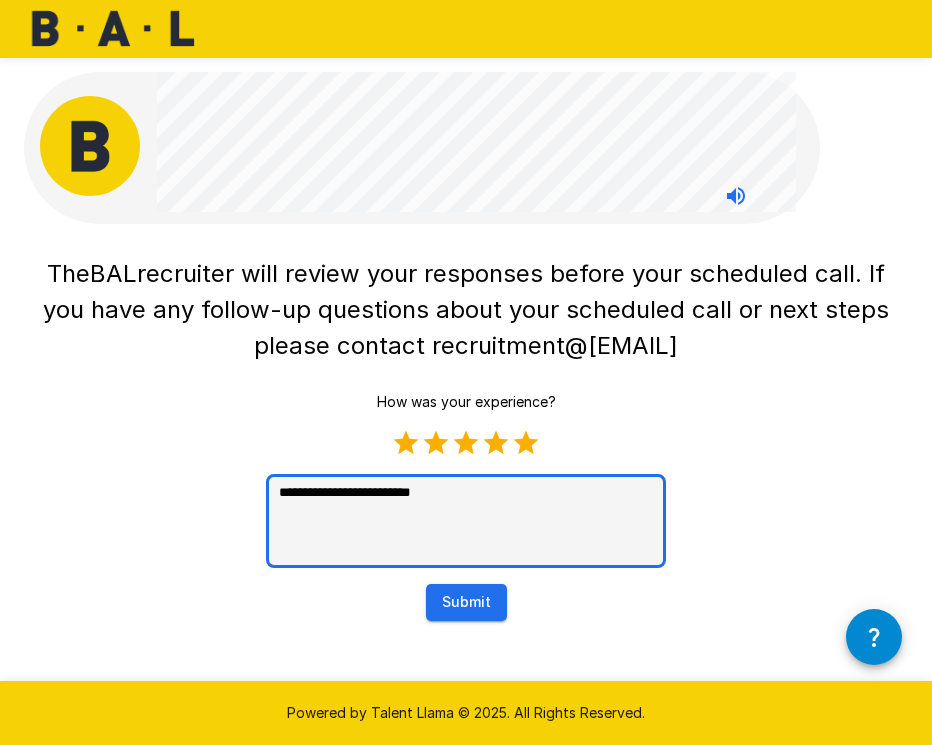 type on "**********" 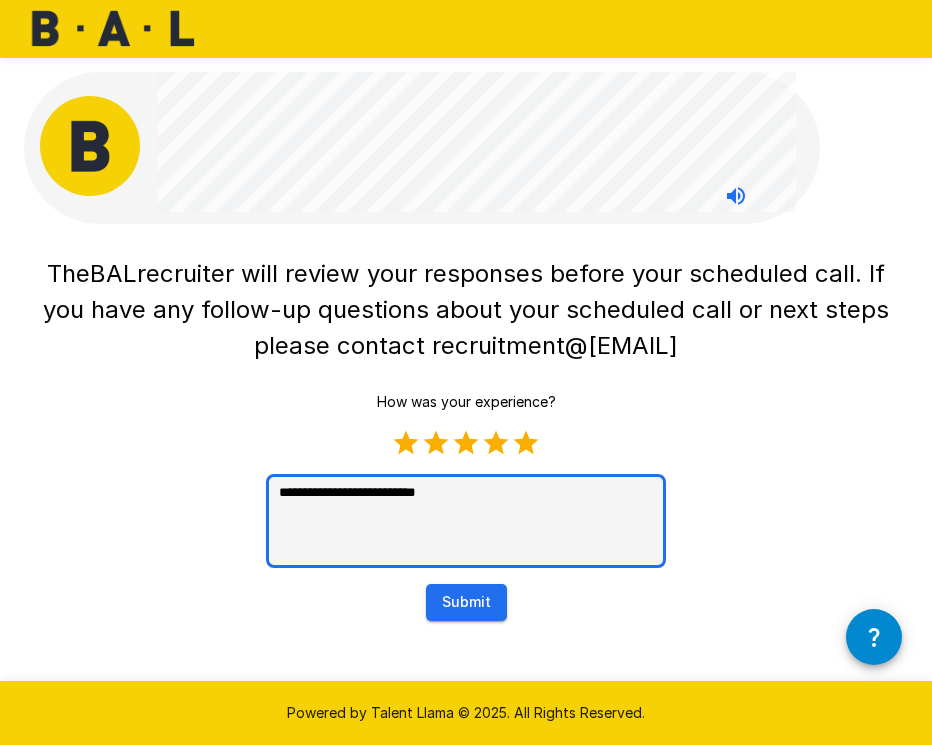 type on "**********" 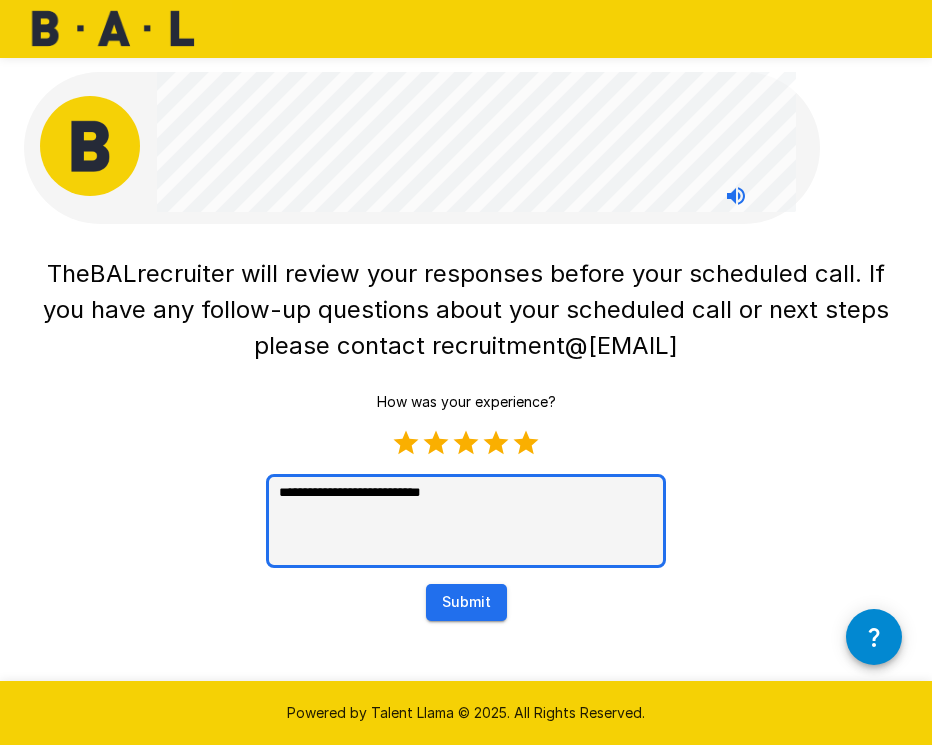 type on "**********" 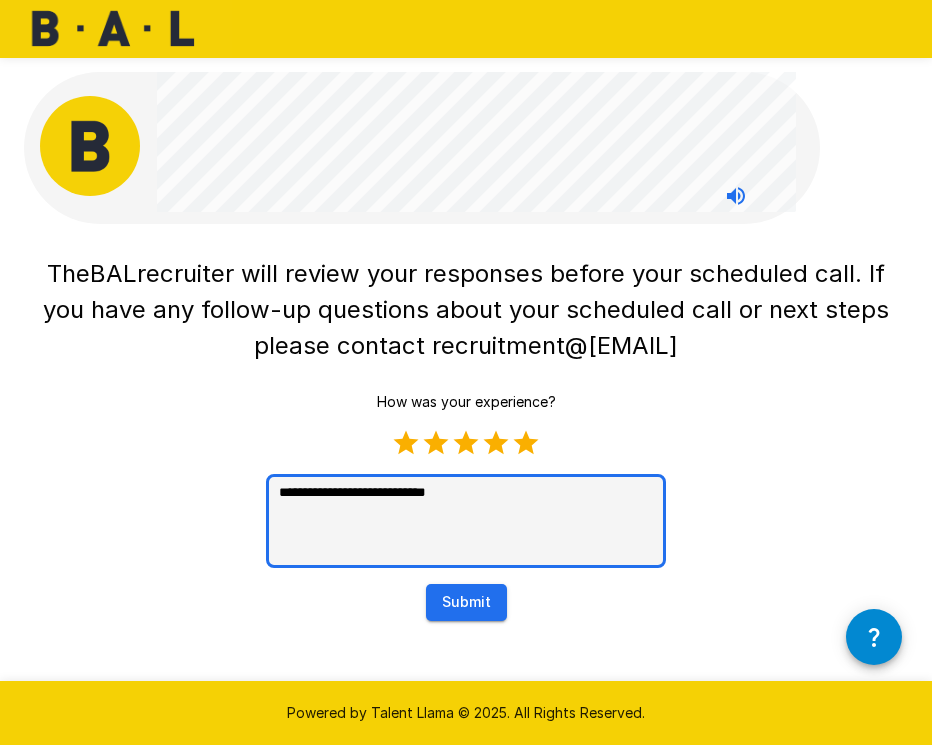 type on "**********" 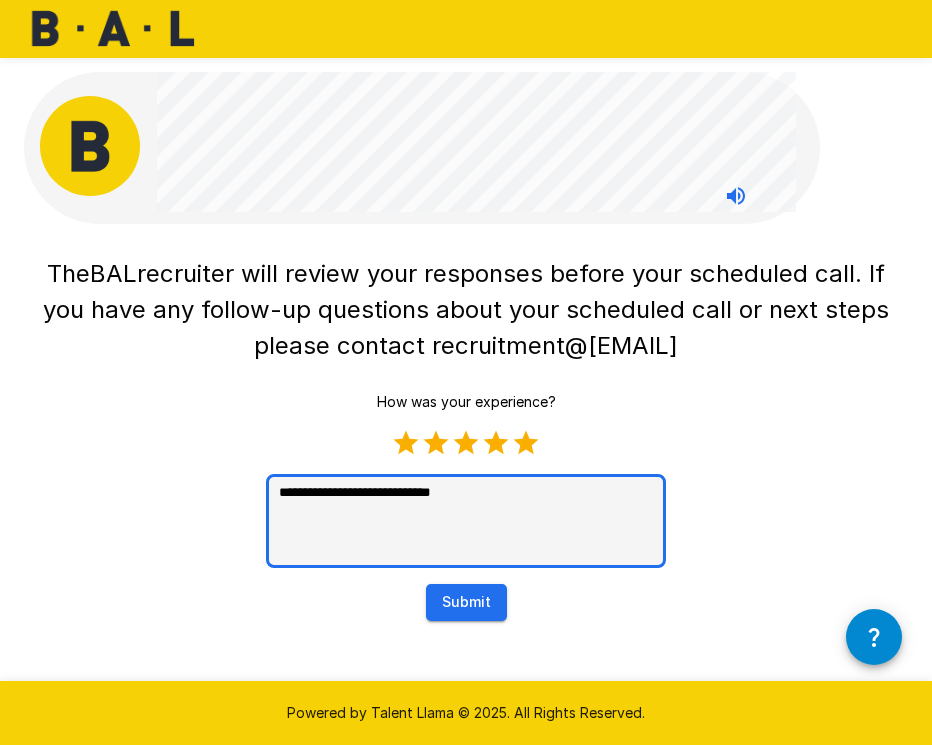 type on "**********" 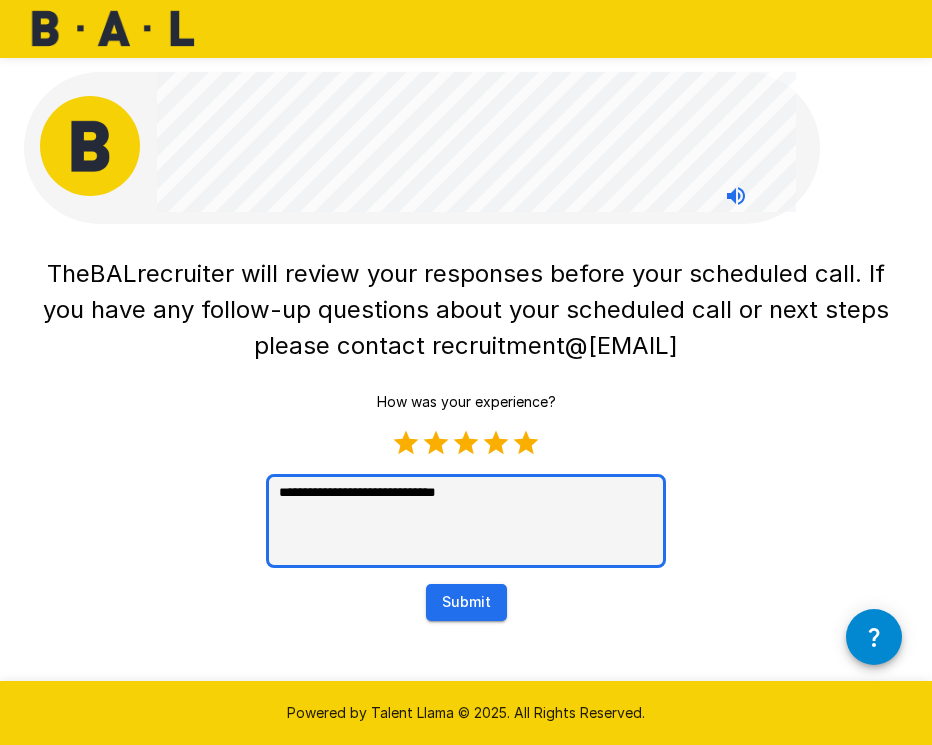 type on "**********" 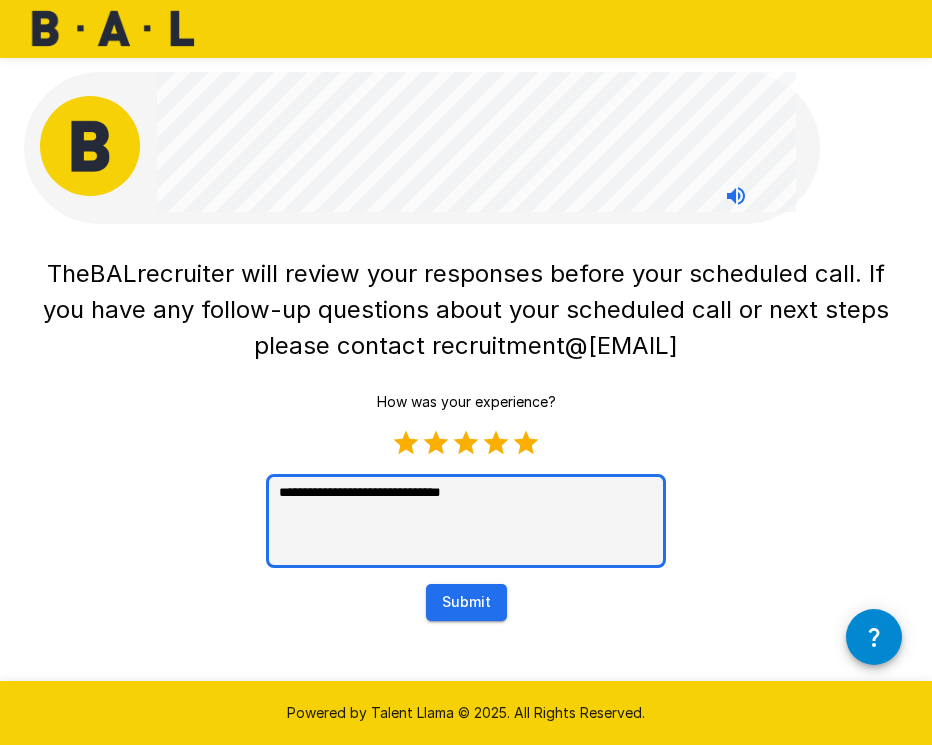 type on "**********" 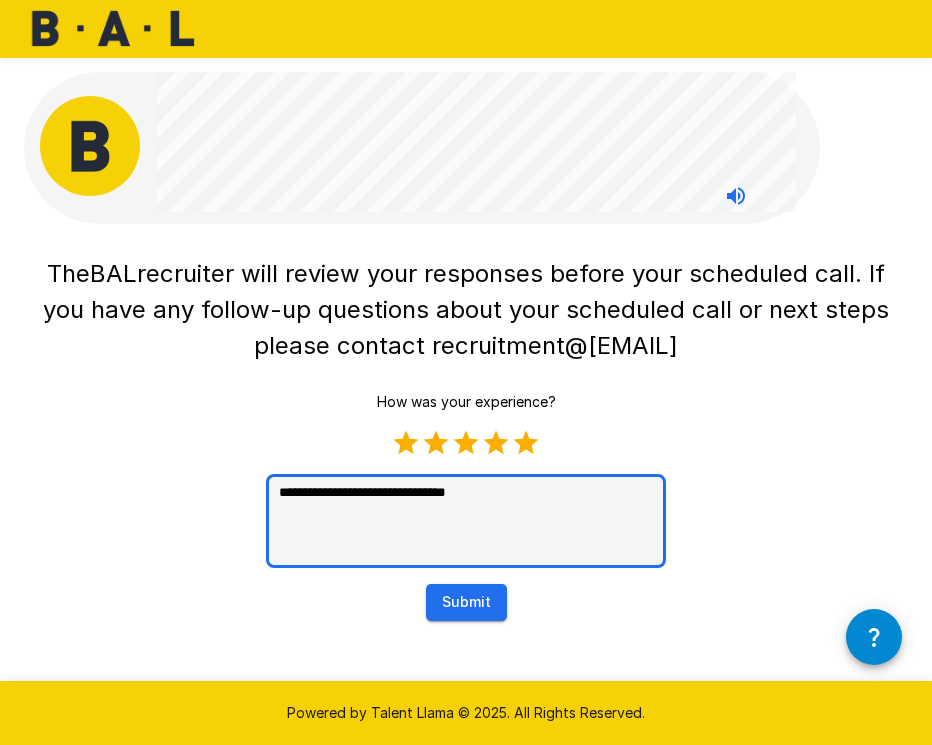 type on "**********" 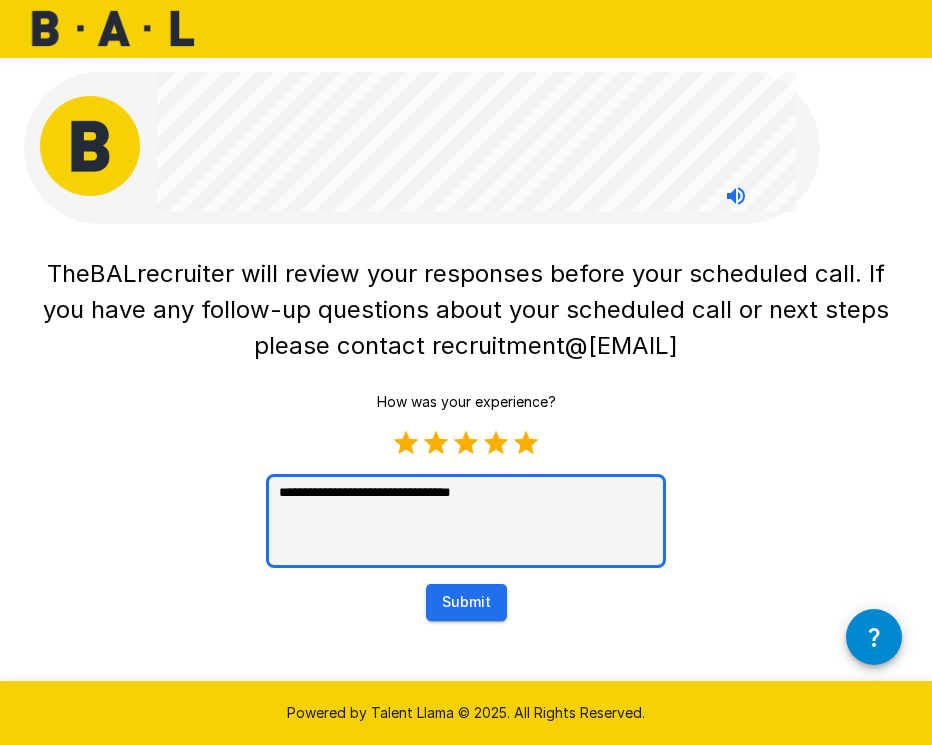 type on "**********" 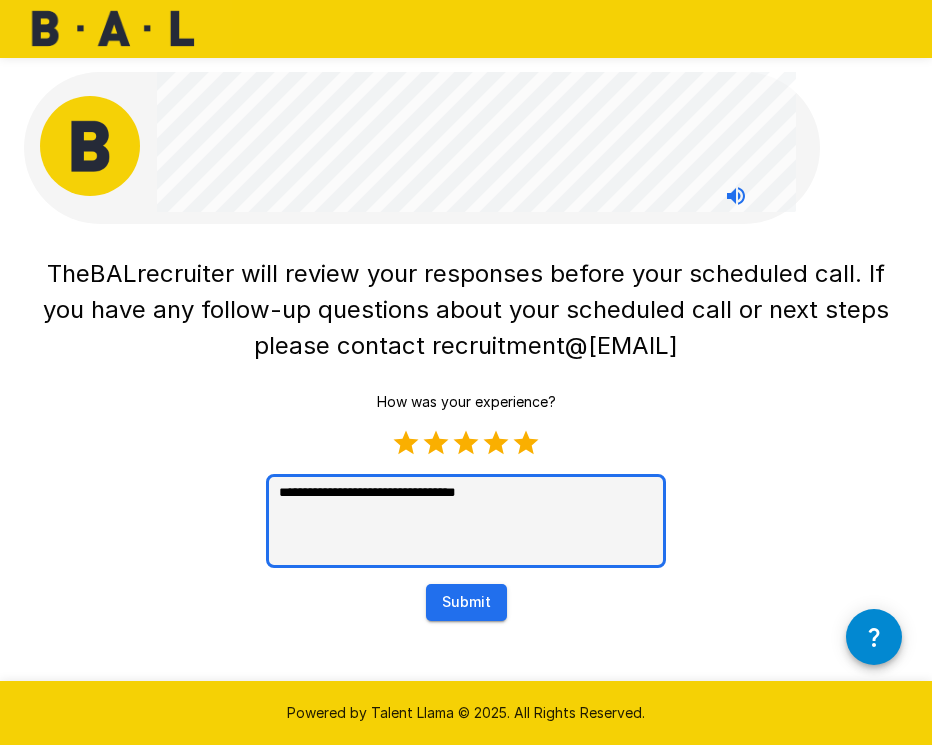 type on "**********" 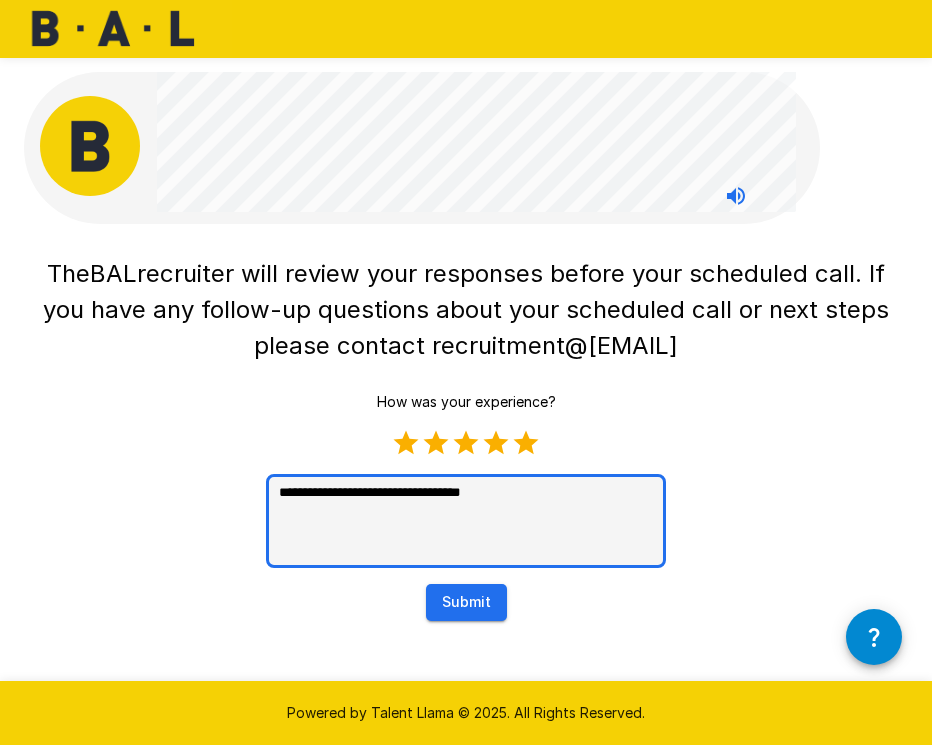 type on "**********" 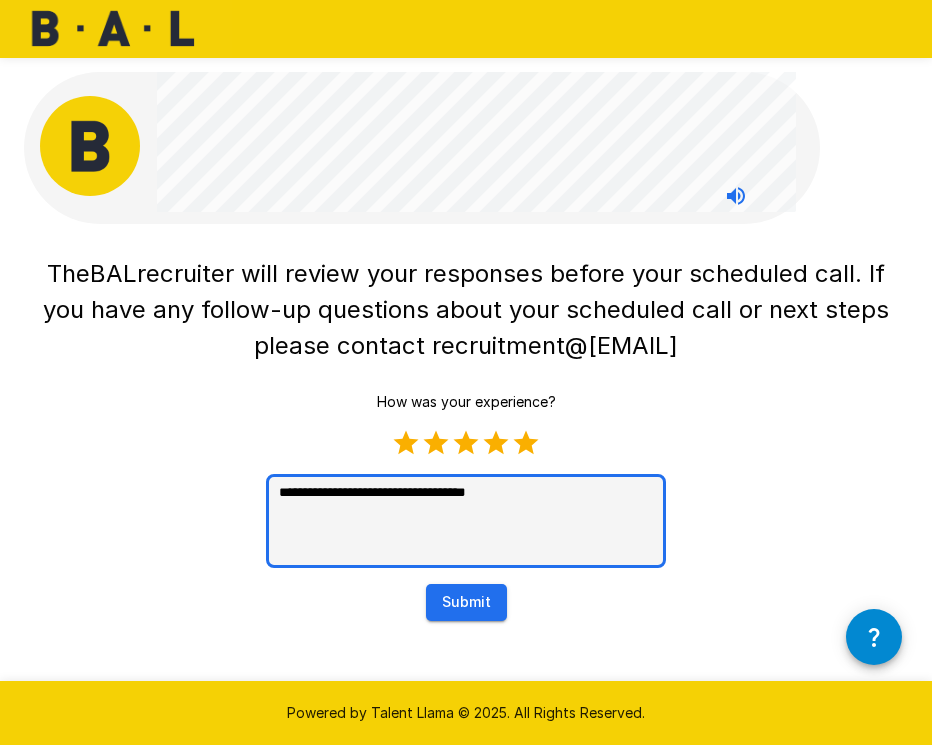 type on "**********" 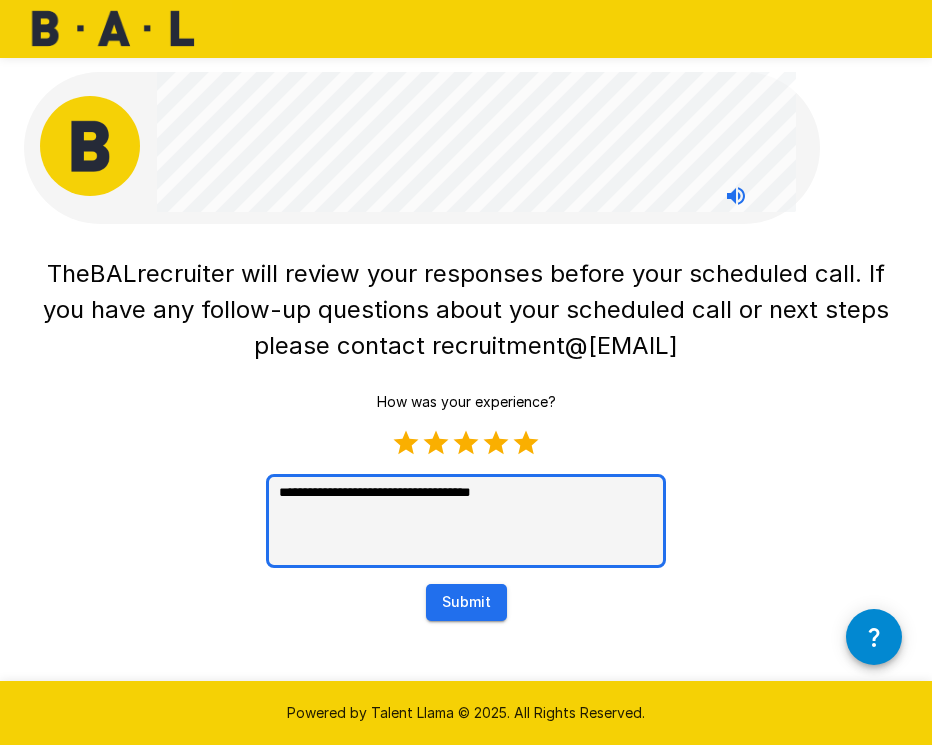 type on "**********" 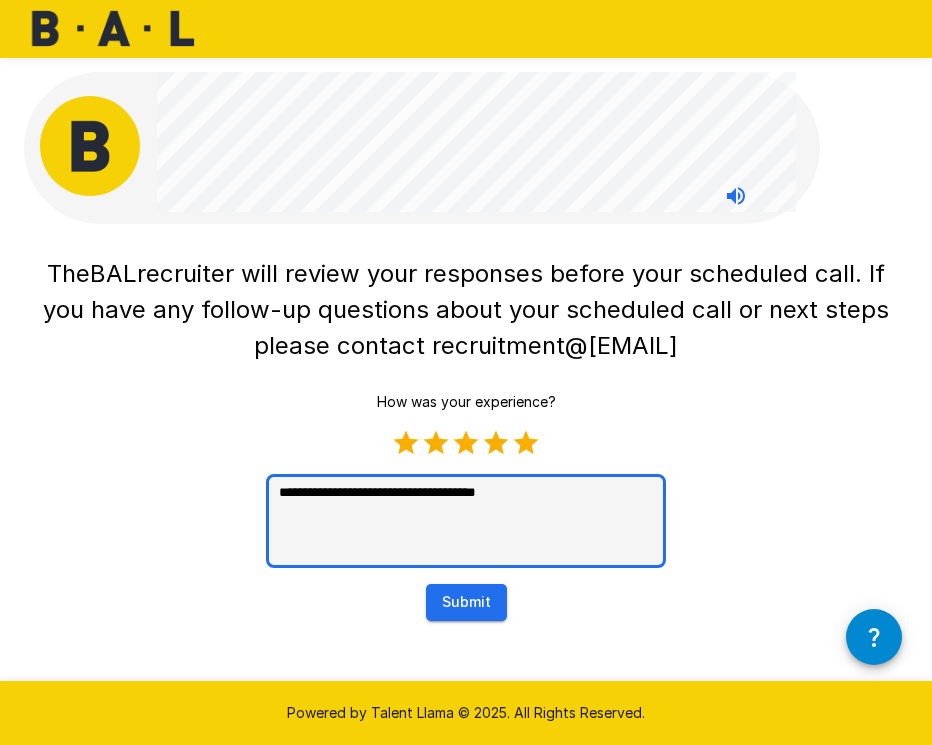 type on "**********" 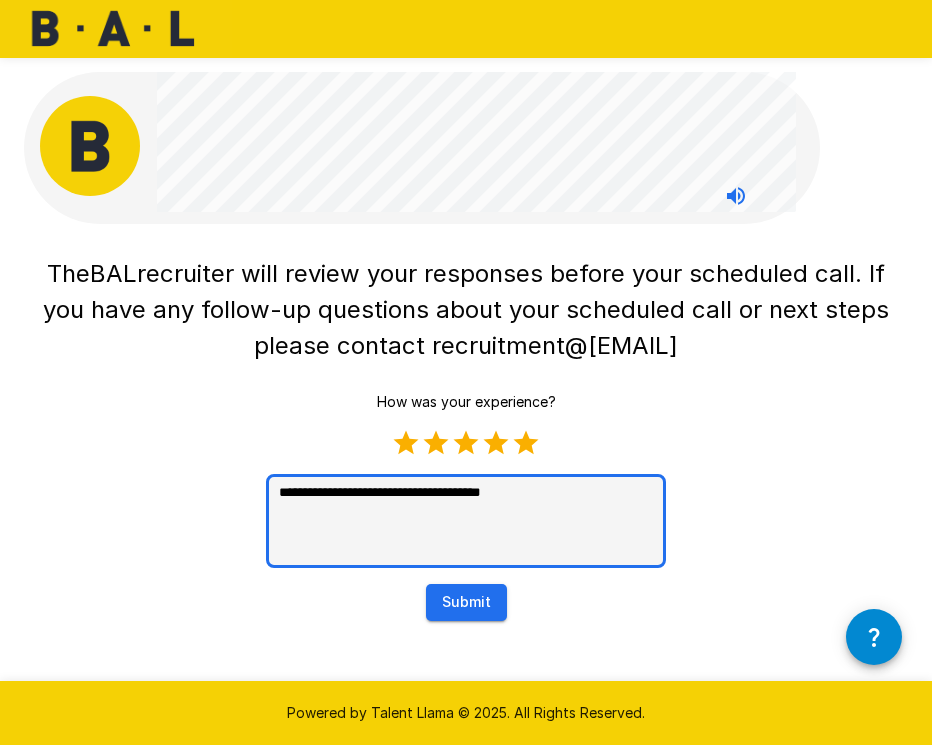 type on "**********" 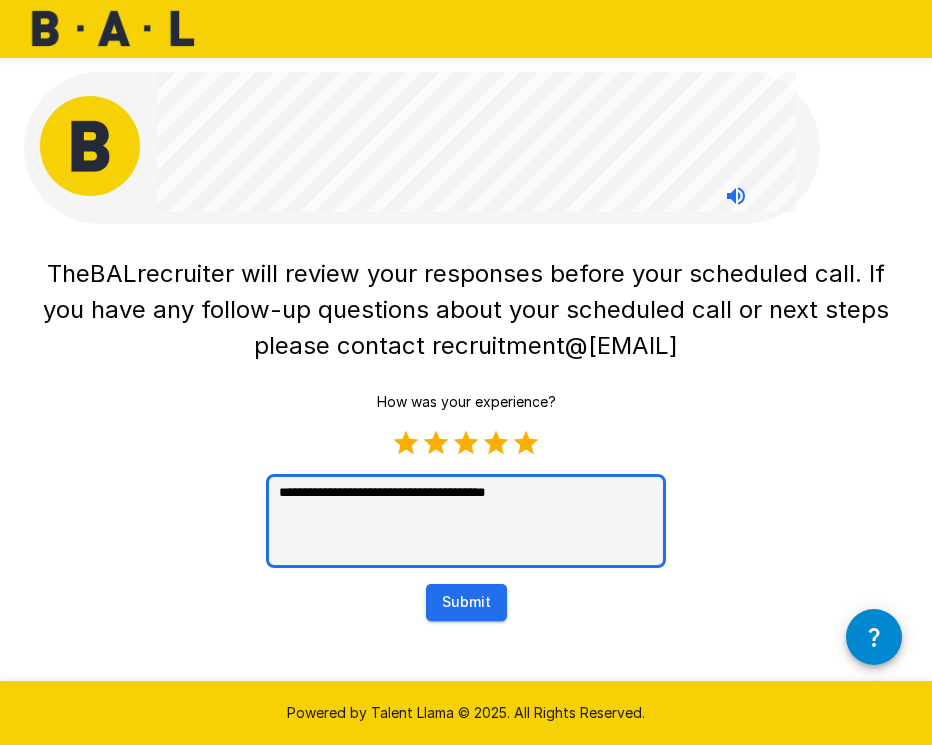 type on "**********" 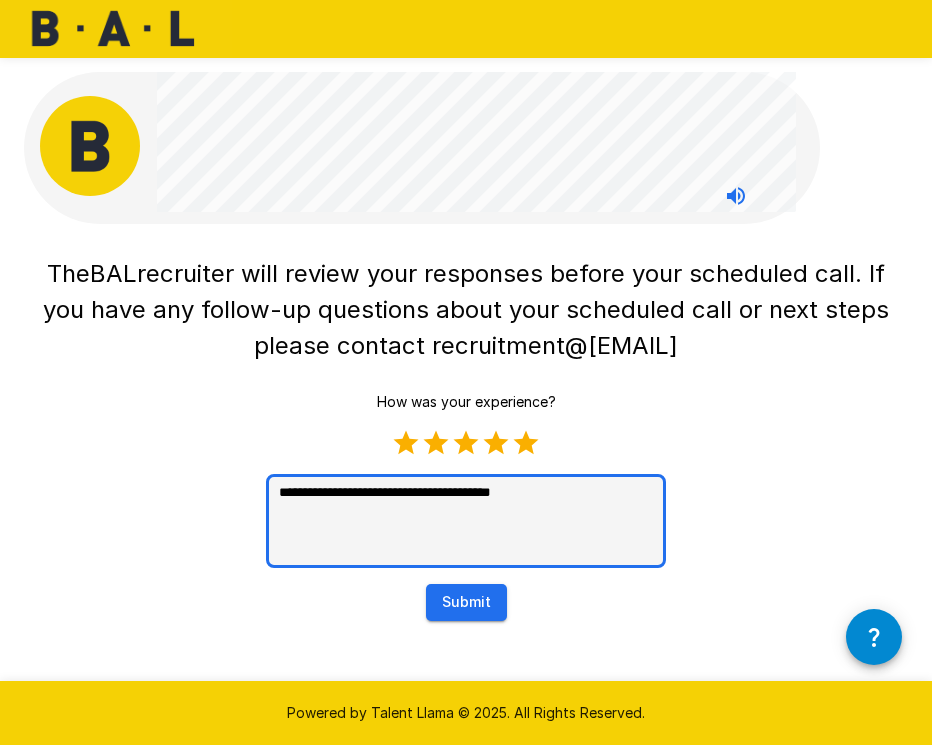 type on "**********" 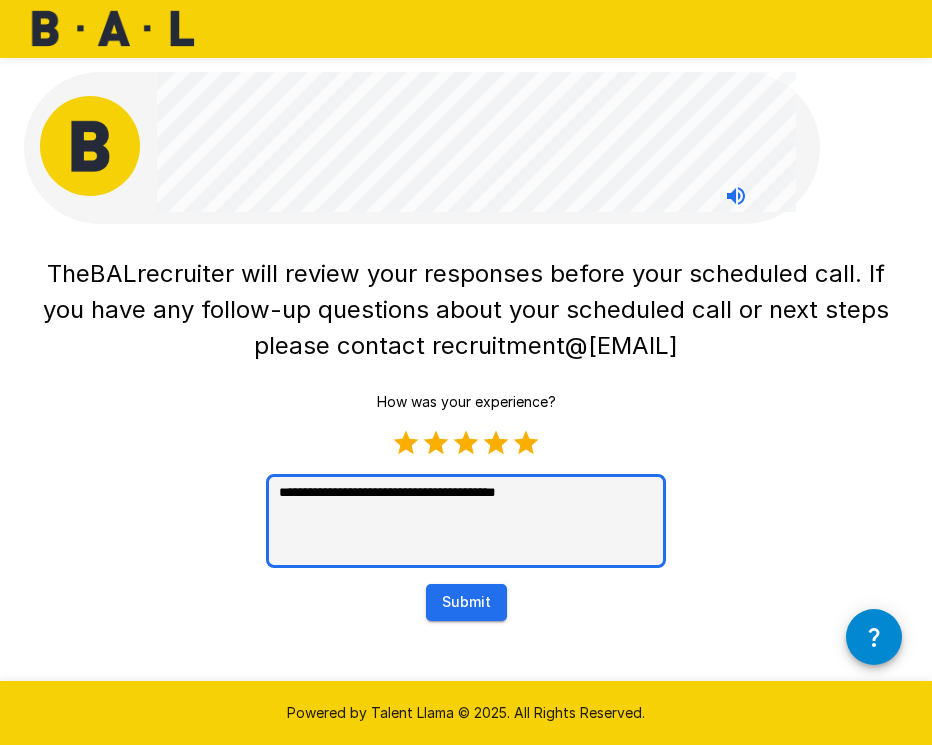 type on "**********" 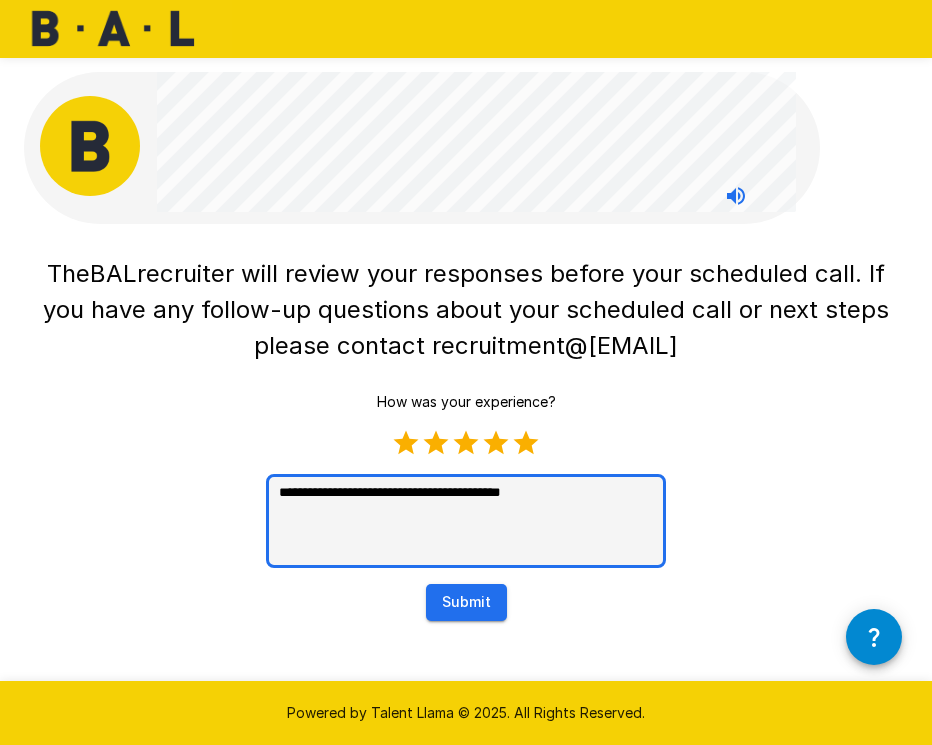 type on "**********" 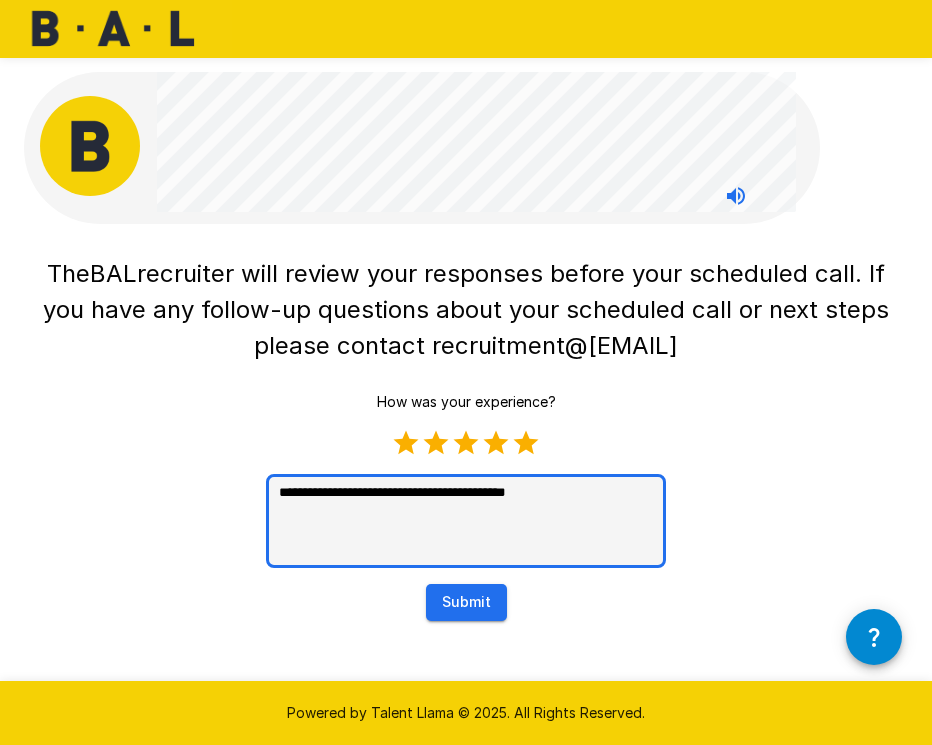 type on "**********" 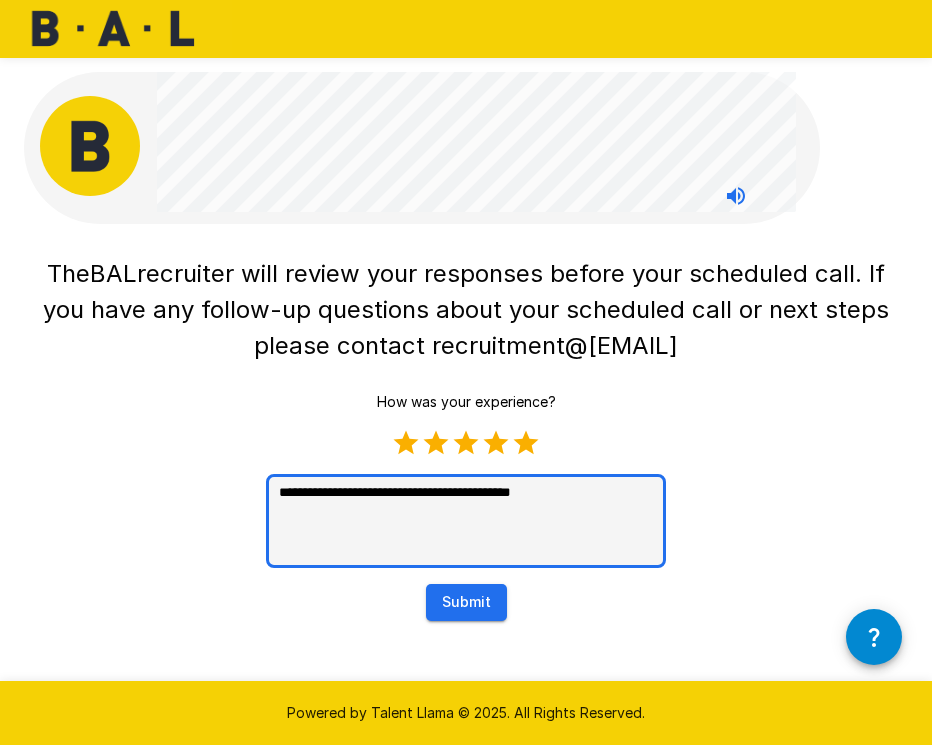 type on "**********" 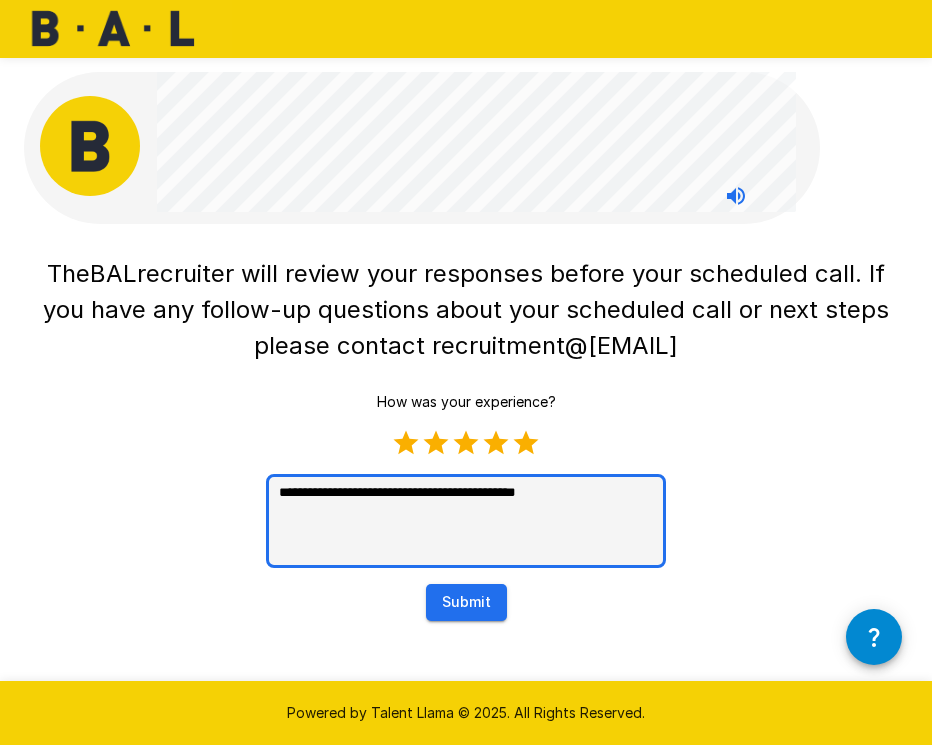 click on "**********" at bounding box center [466, 521] 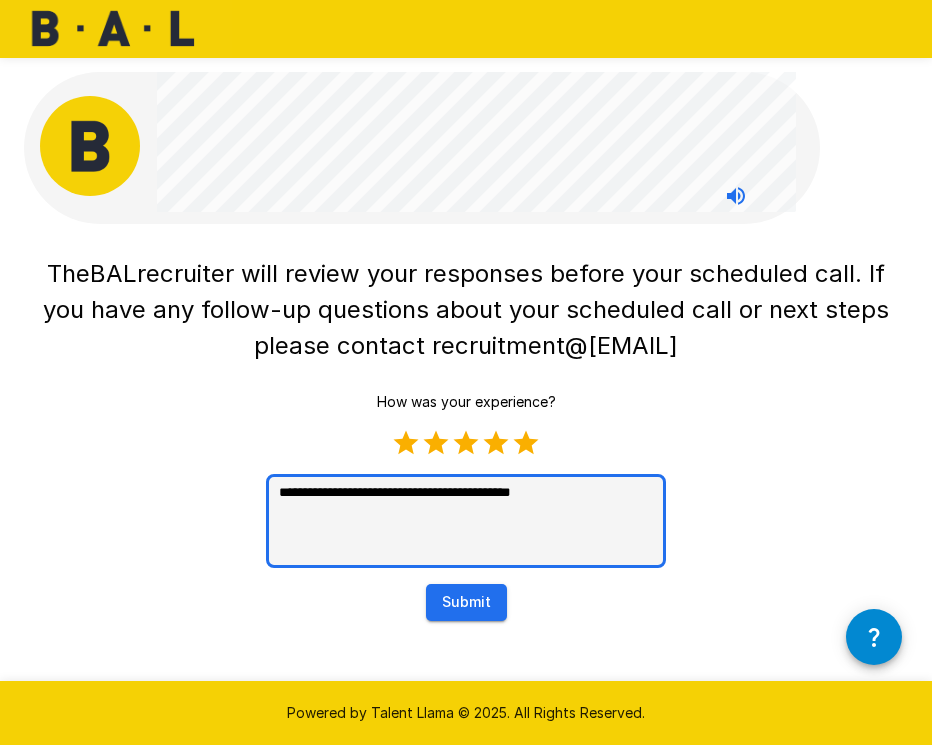 type on "**********" 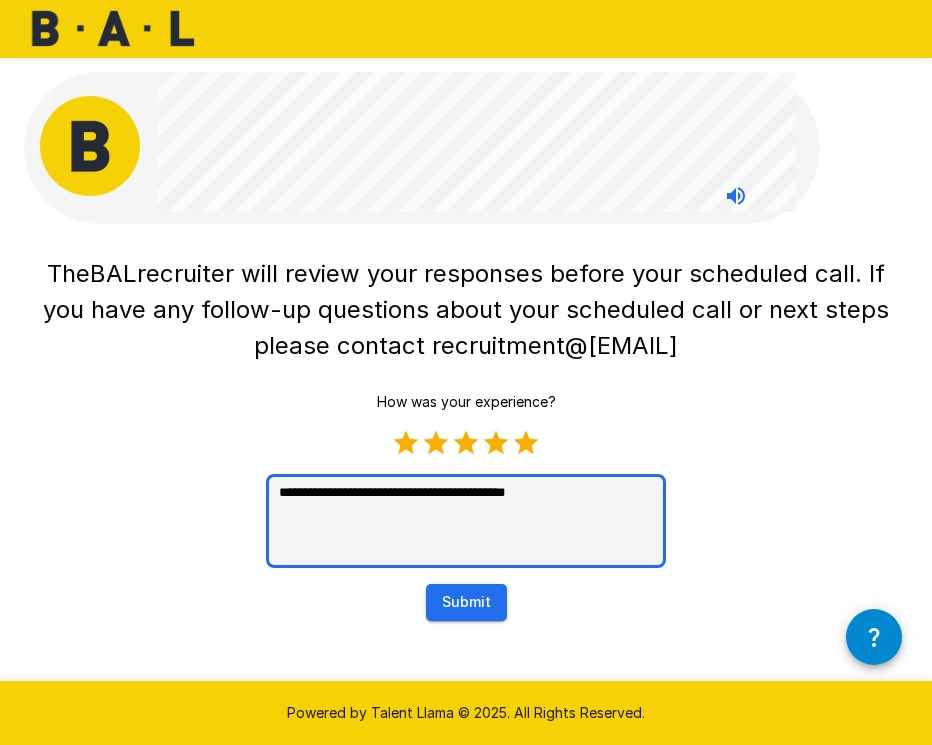 type on "**********" 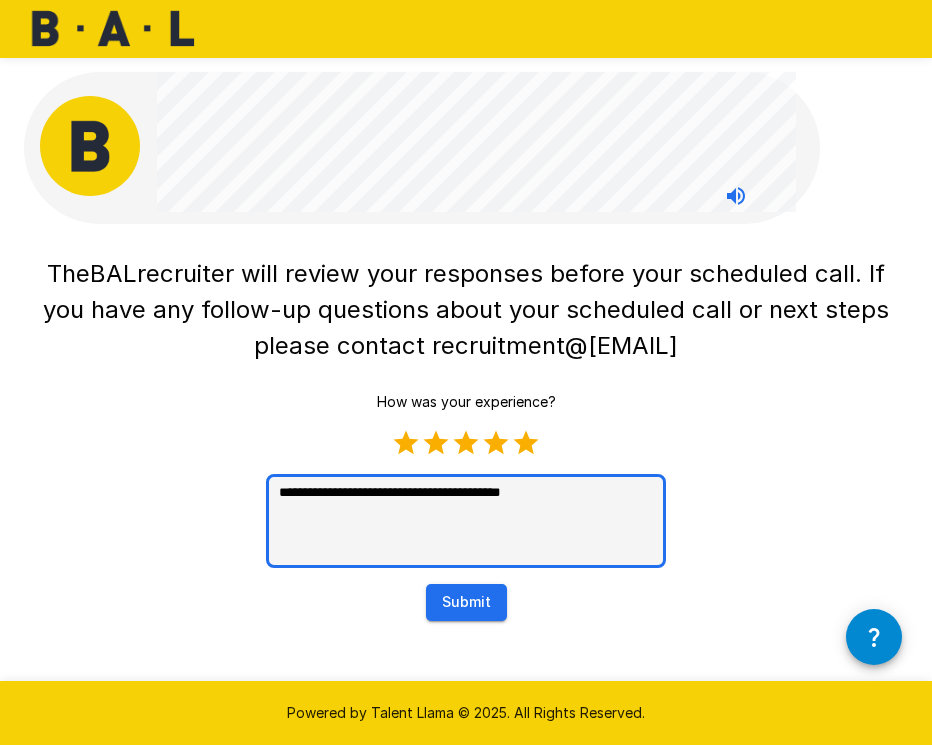 type on "**********" 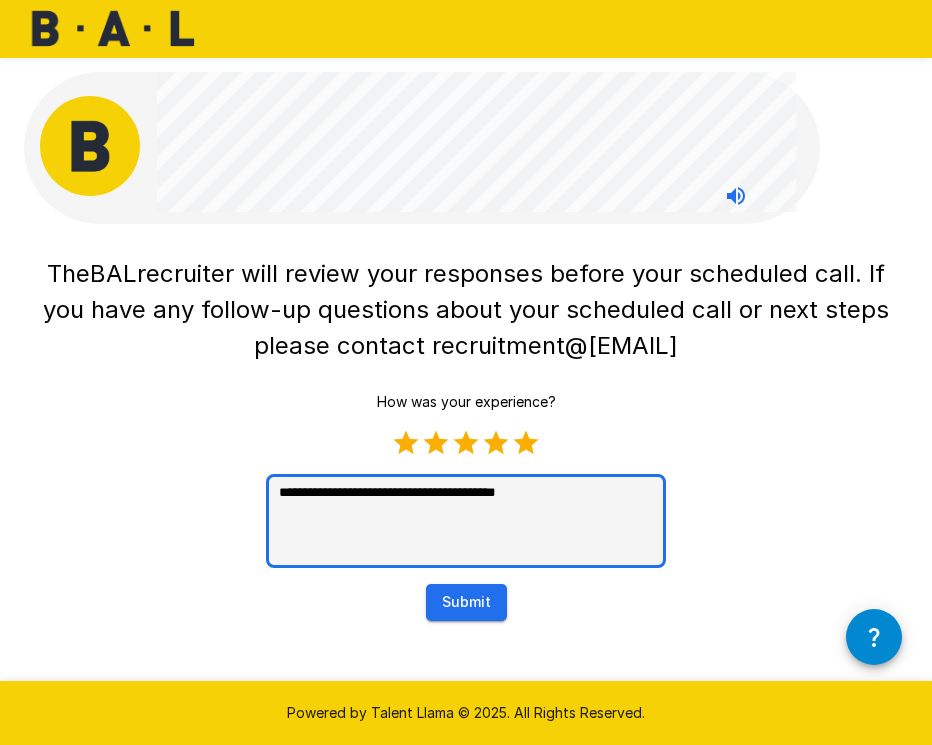 type on "**********" 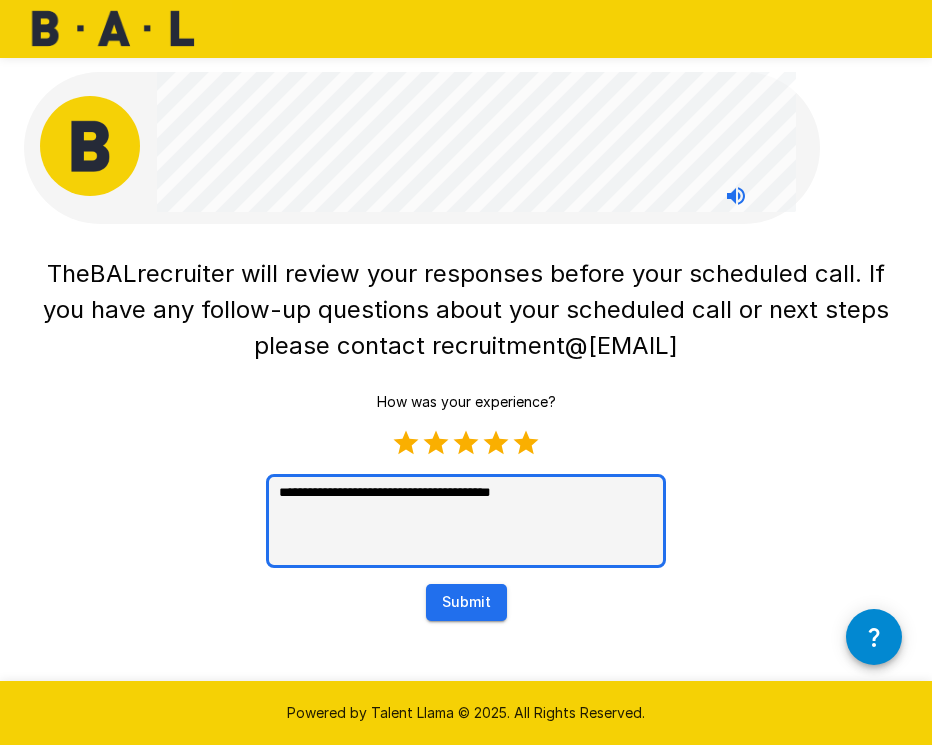 type on "**********" 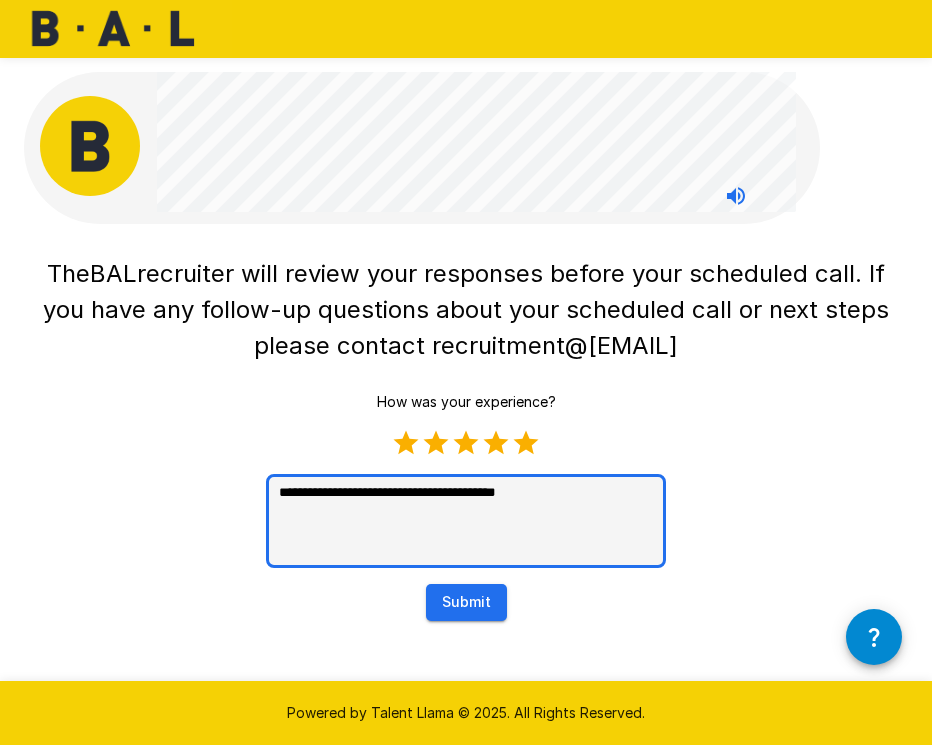 type on "**********" 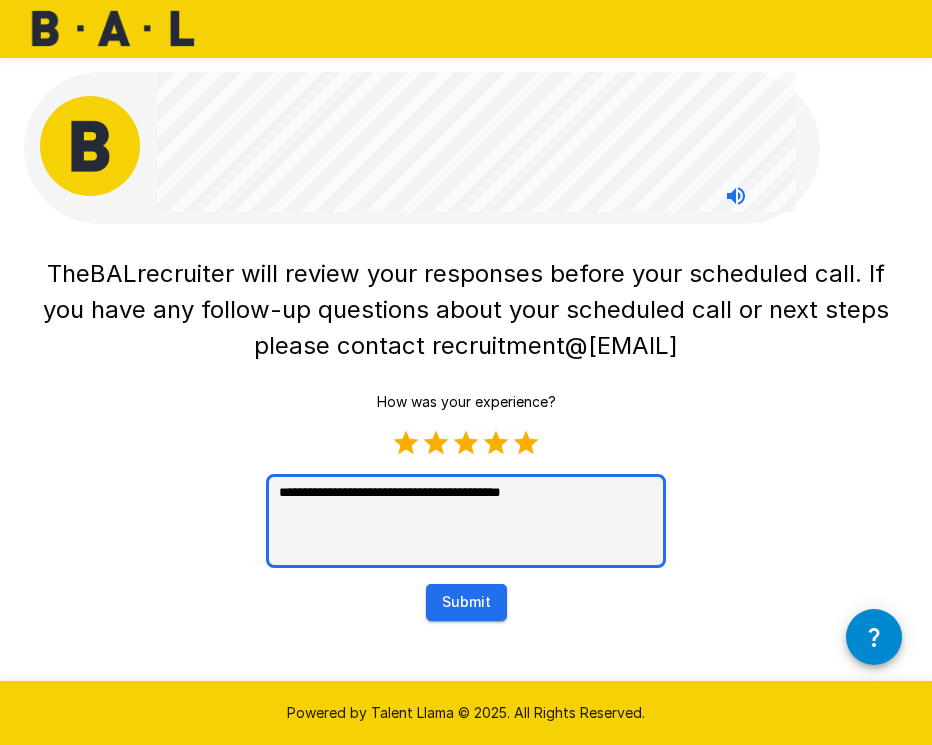 type on "**********" 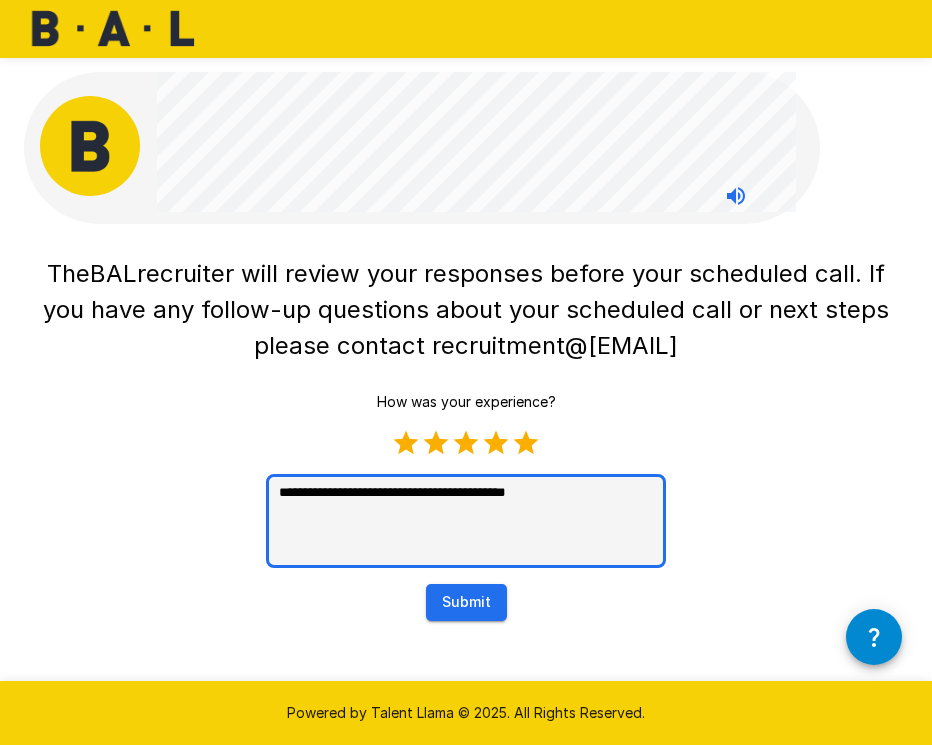 type on "**********" 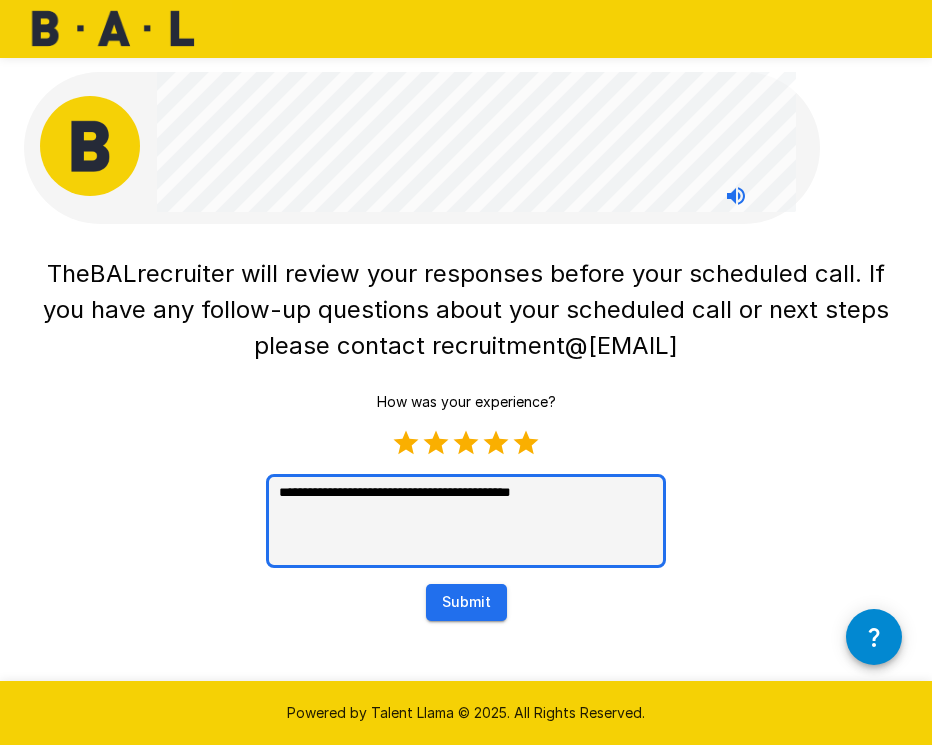 type on "**********" 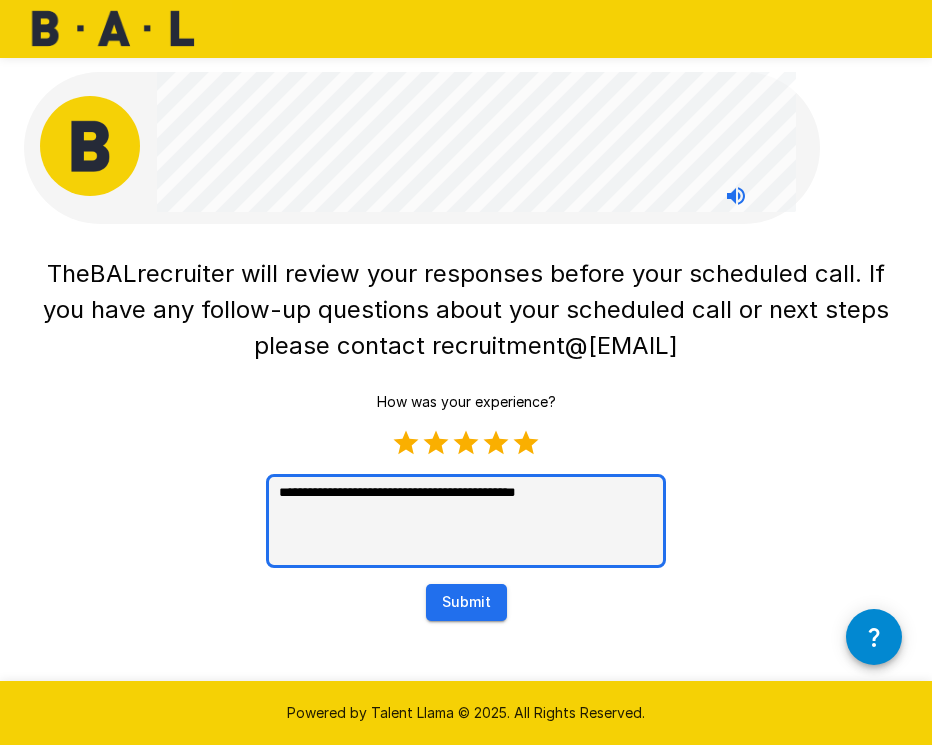 type on "**********" 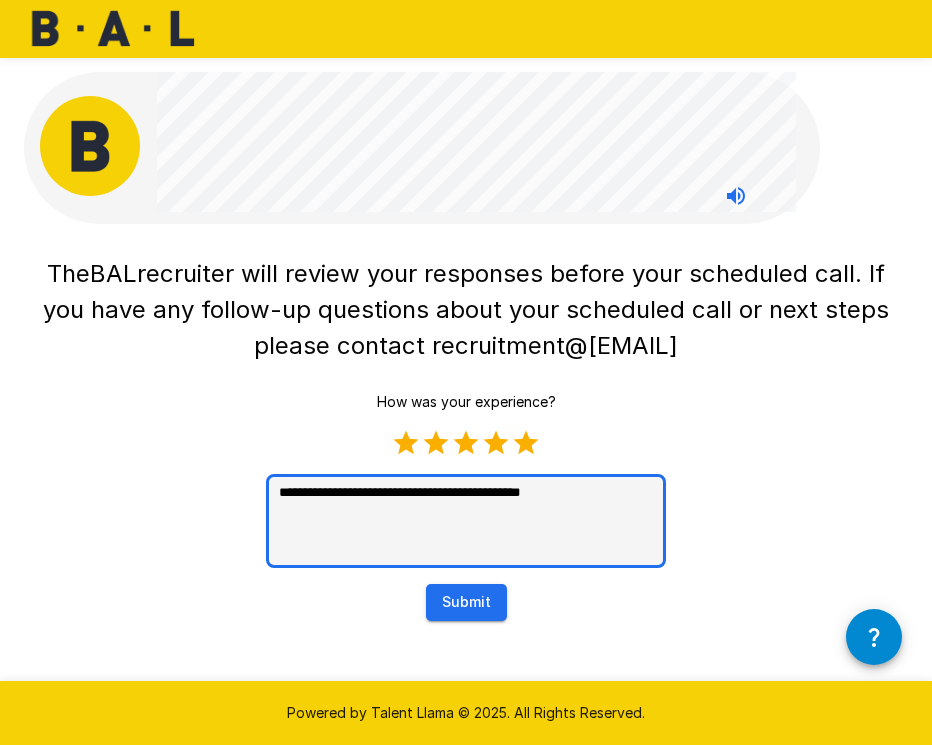 type on "**********" 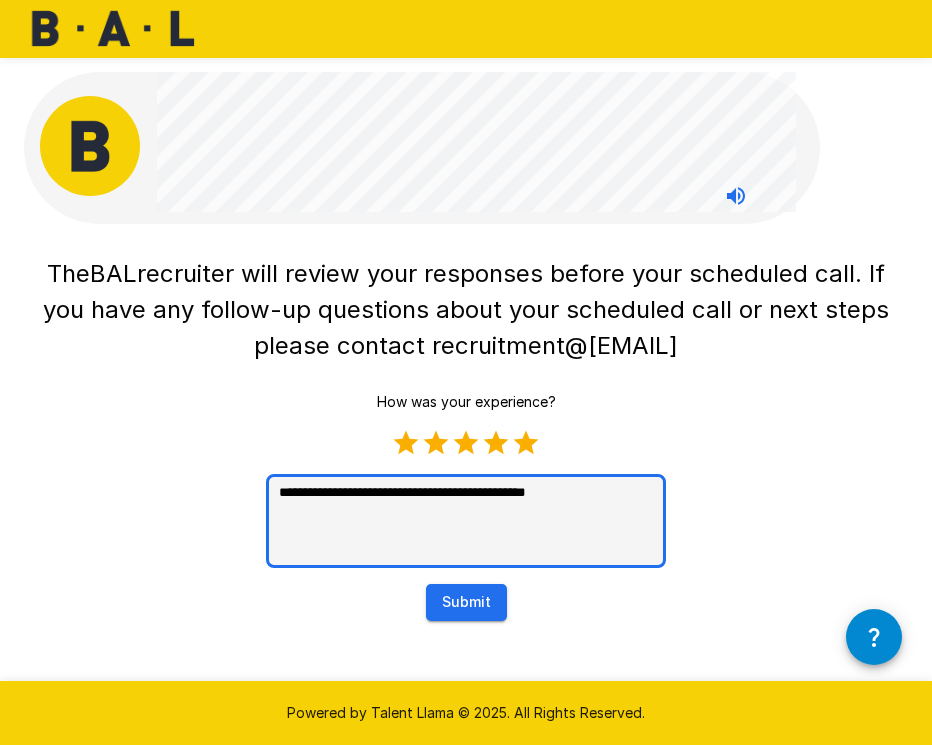 type on "**********" 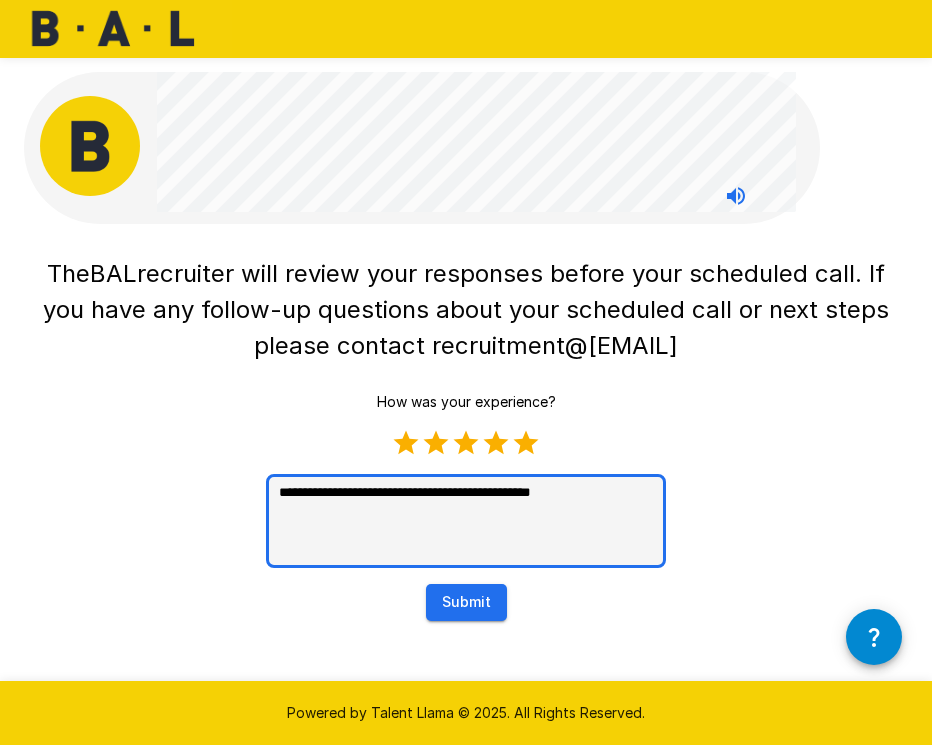 type on "**********" 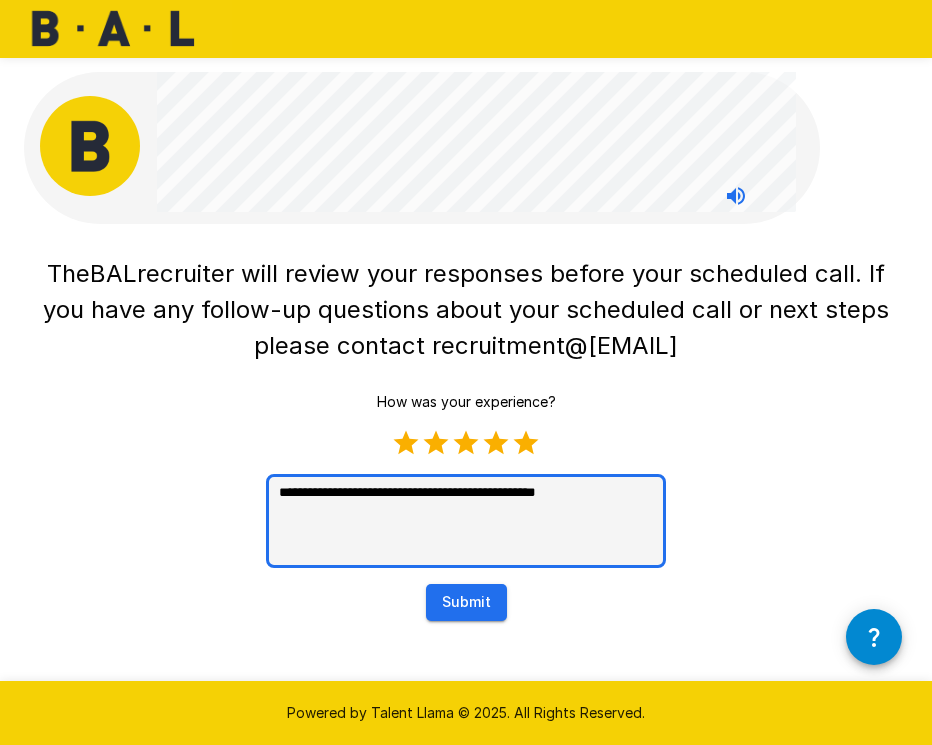 type on "**********" 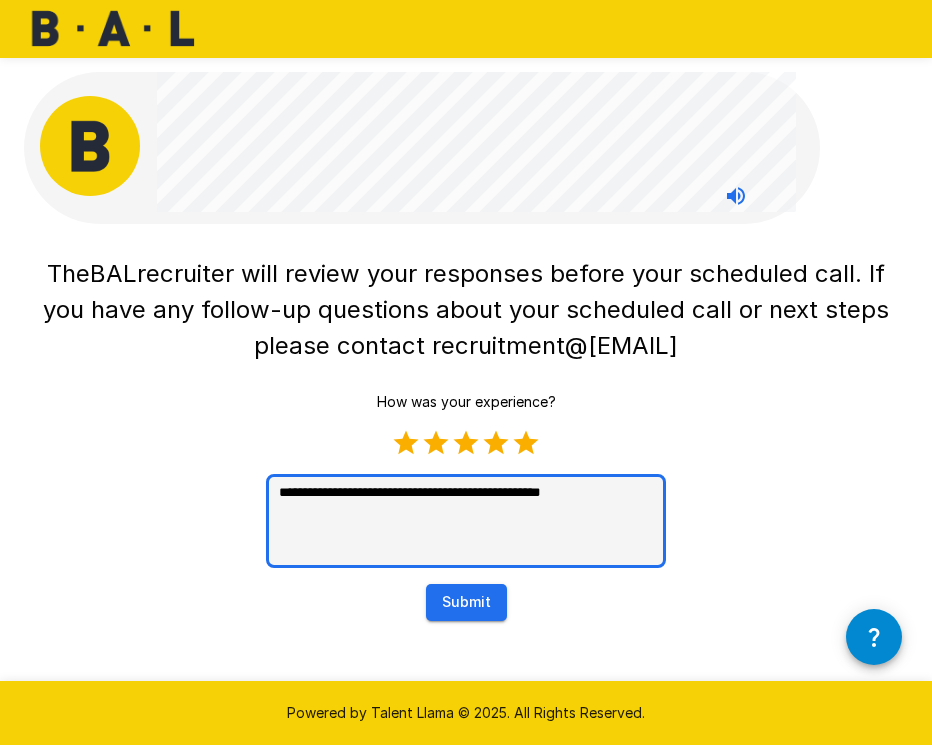 type on "**********" 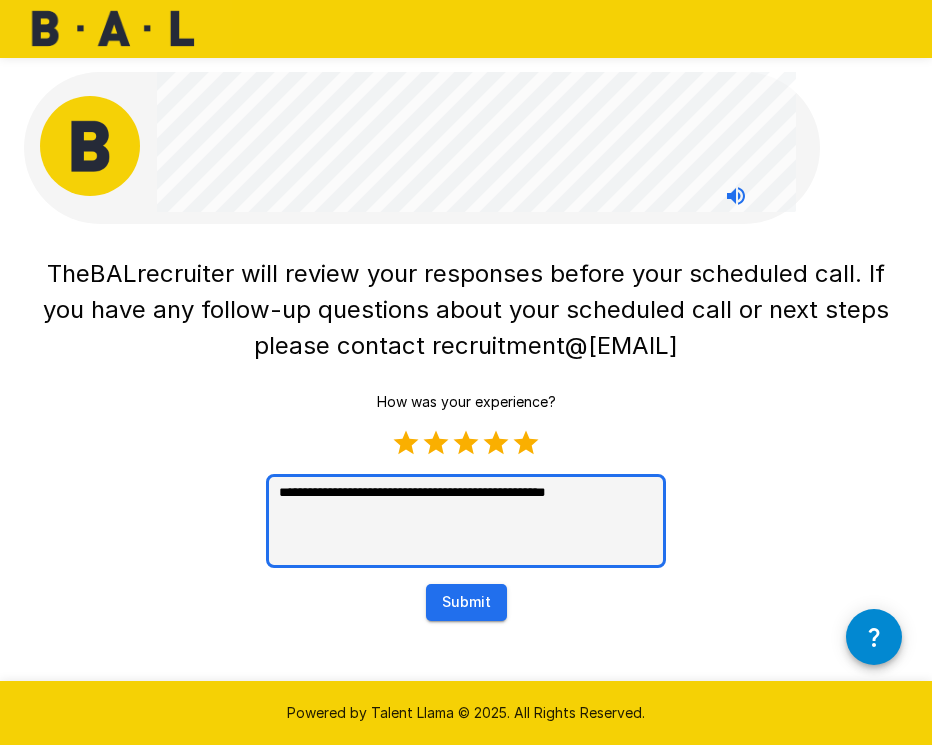 type on "**********" 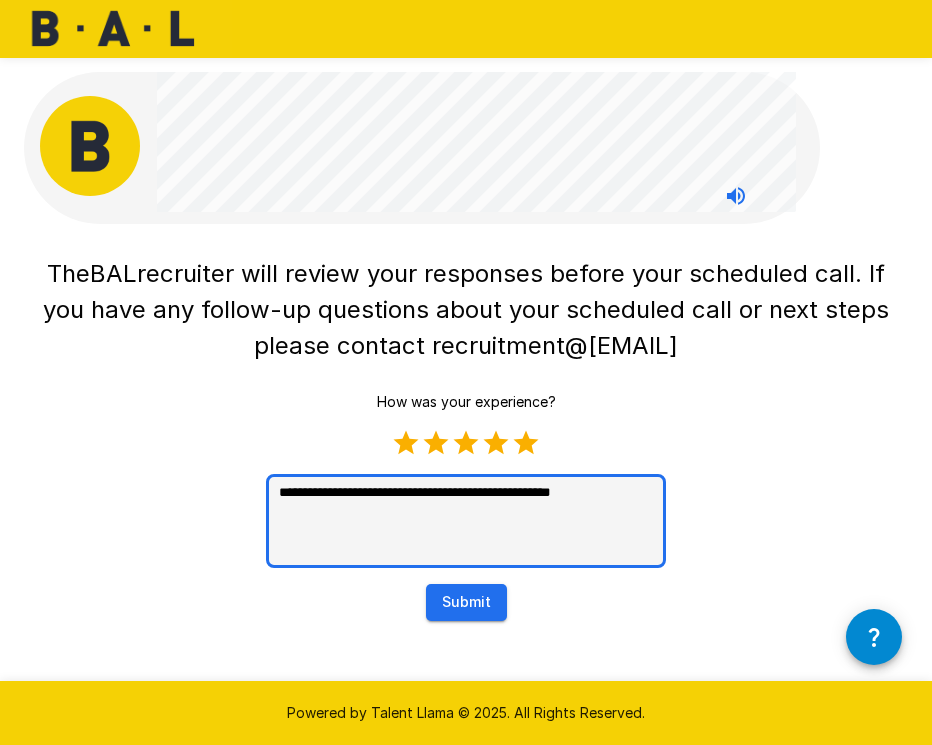 type on "**********" 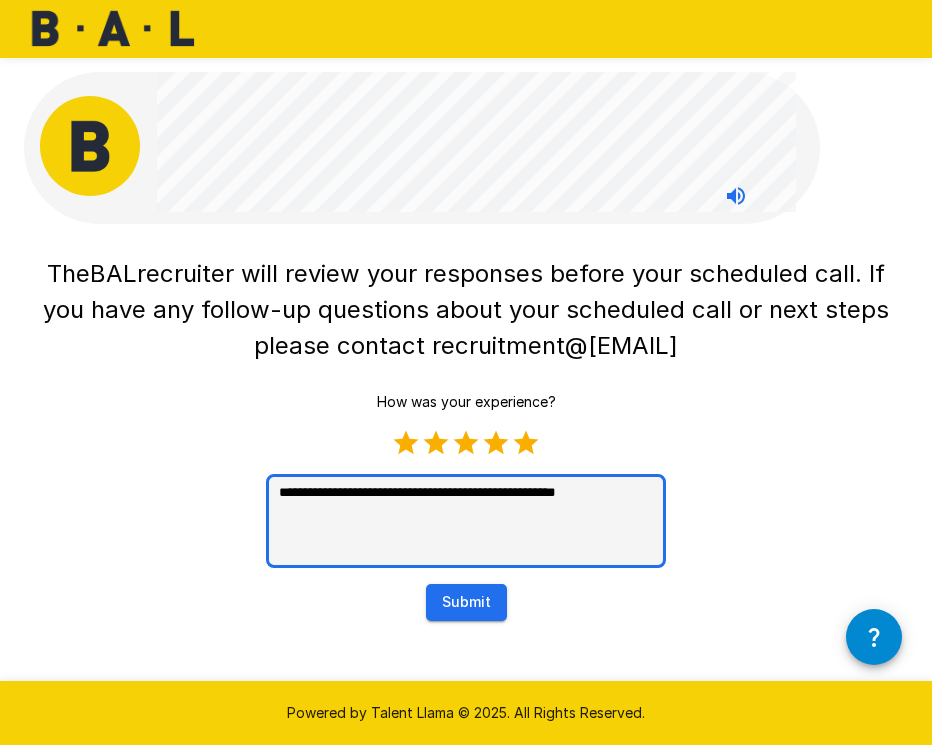 type on "**********" 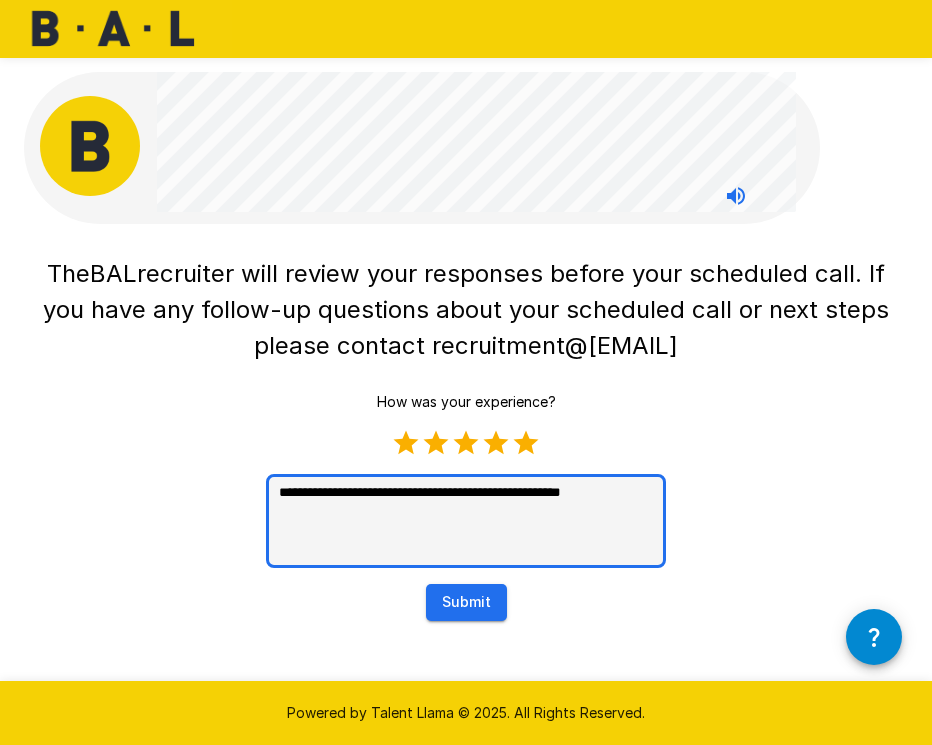 type on "**********" 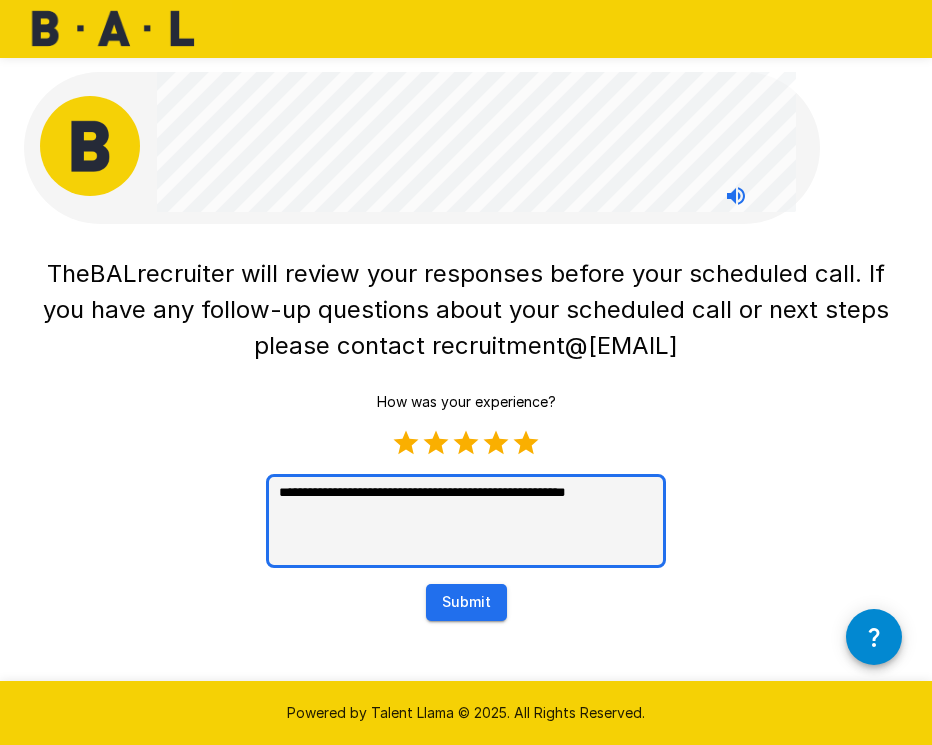 click on "**********" at bounding box center [466, 521] 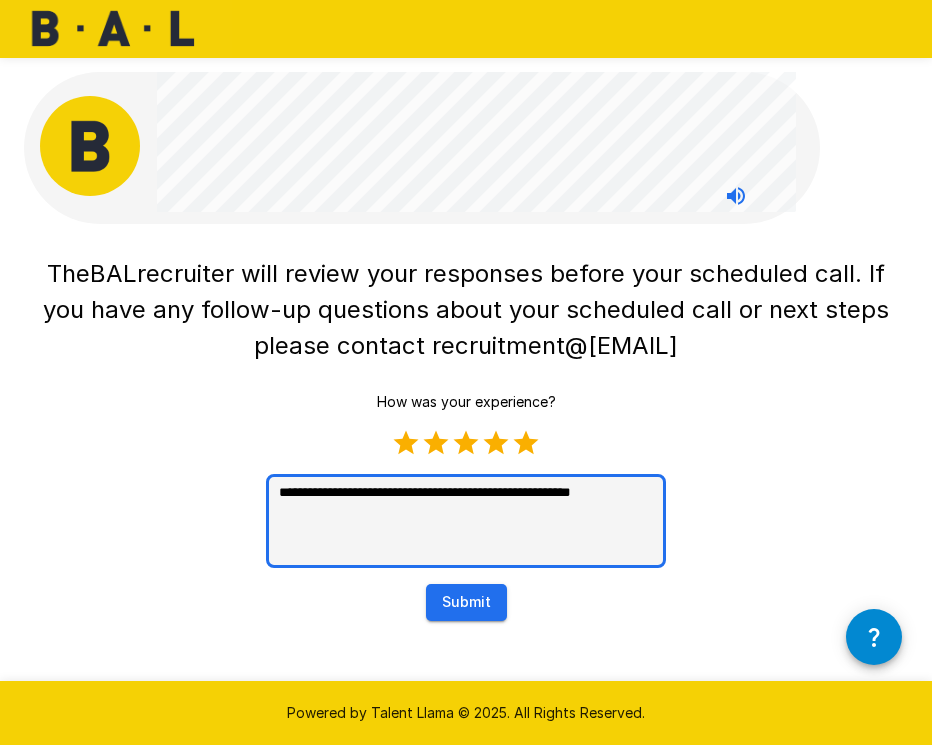 type on "**********" 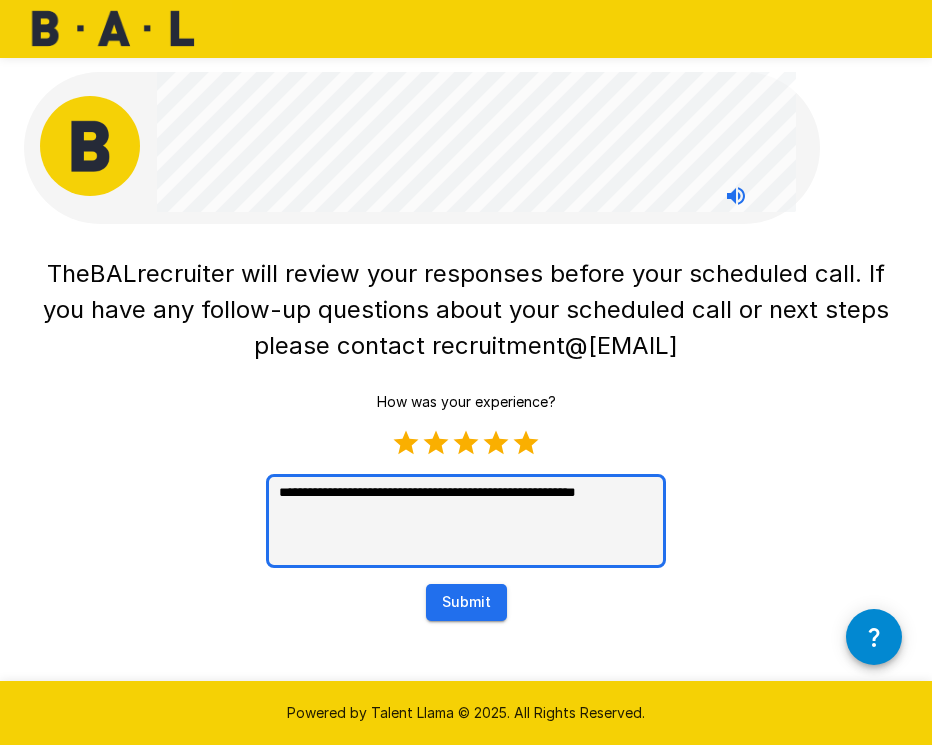type on "**********" 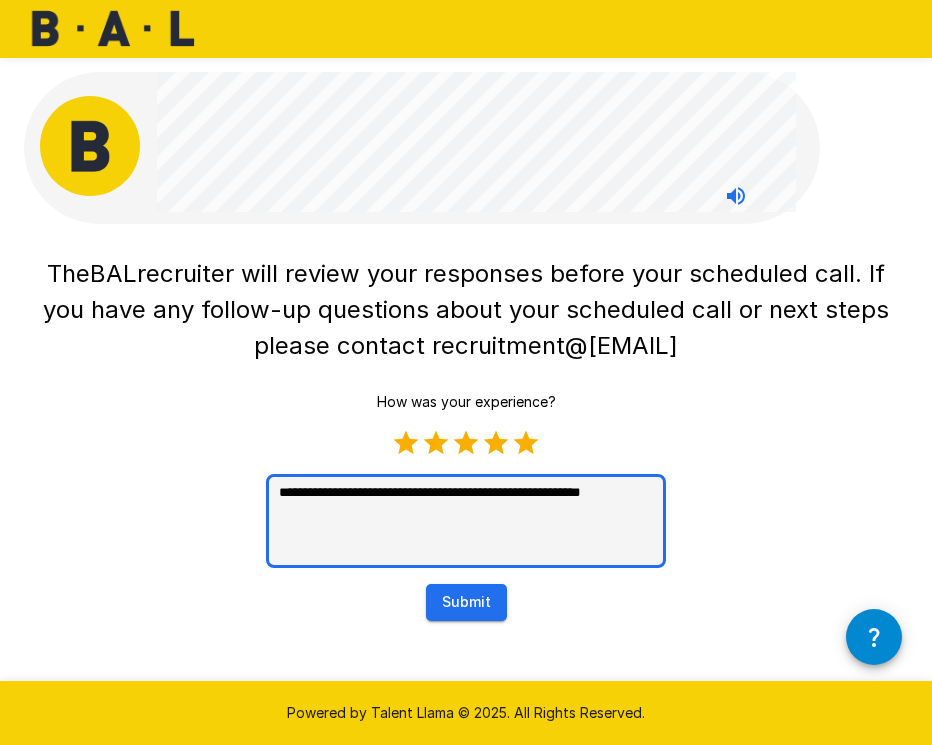 type on "**********" 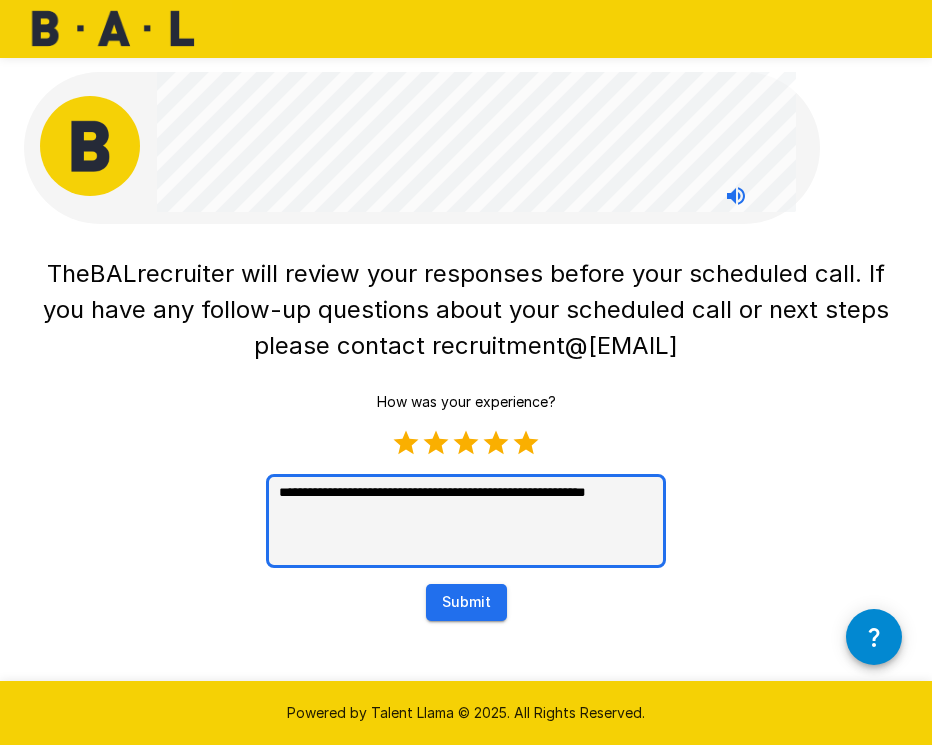 type on "**********" 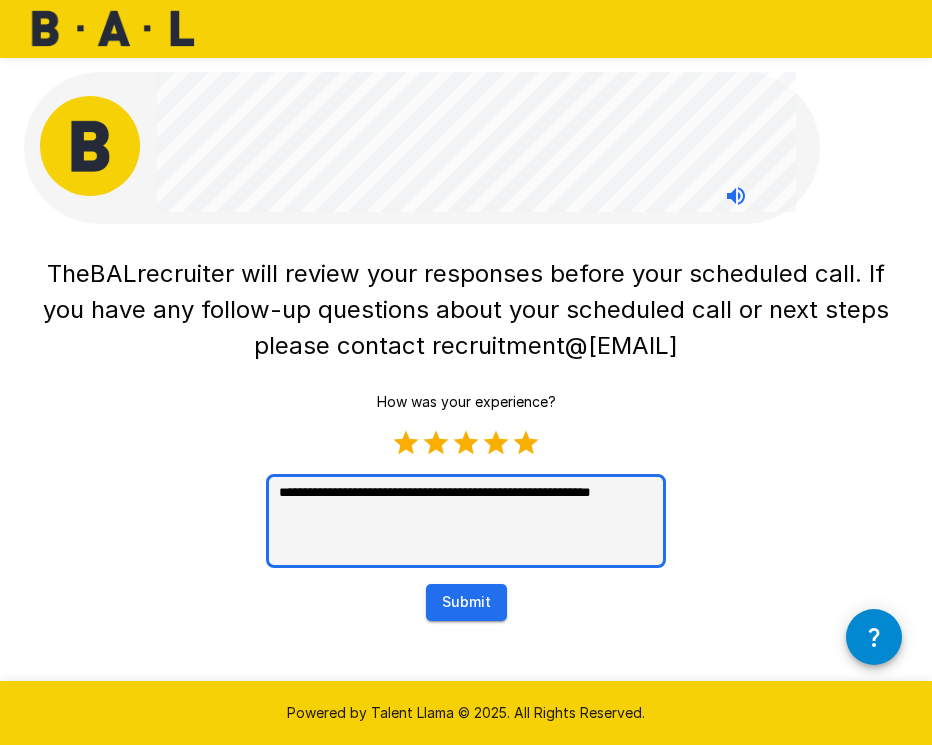 type on "**********" 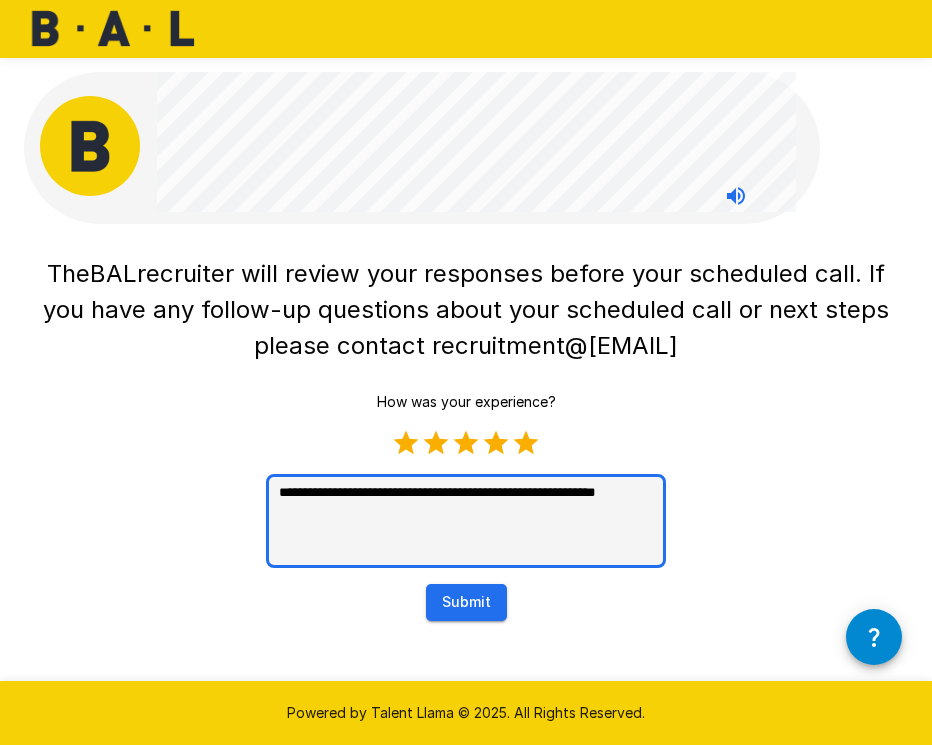 type on "**********" 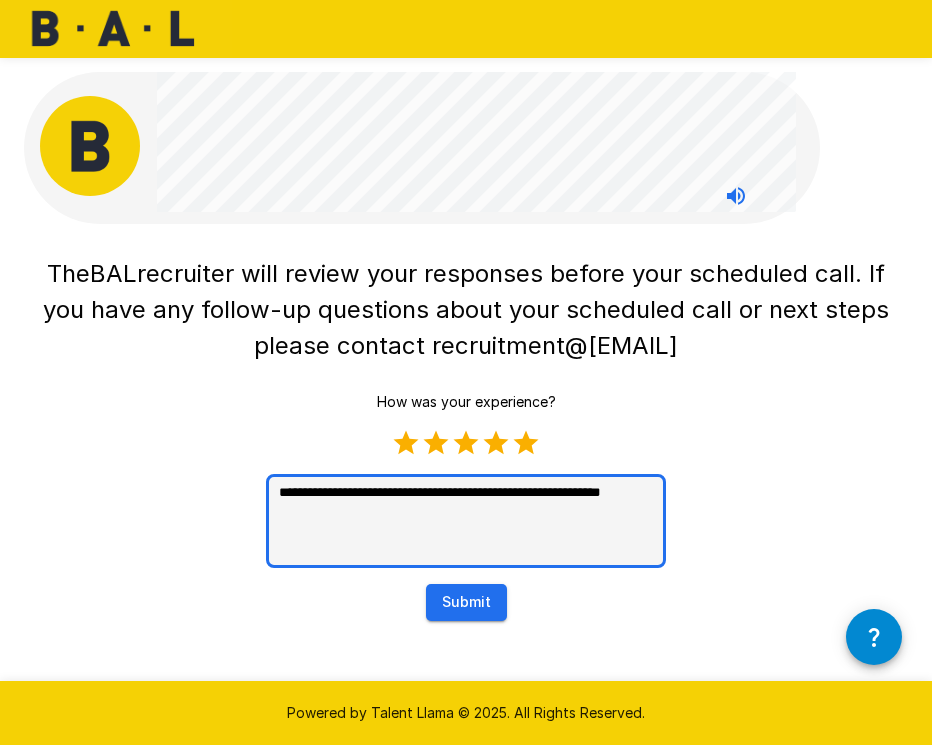 type on "**********" 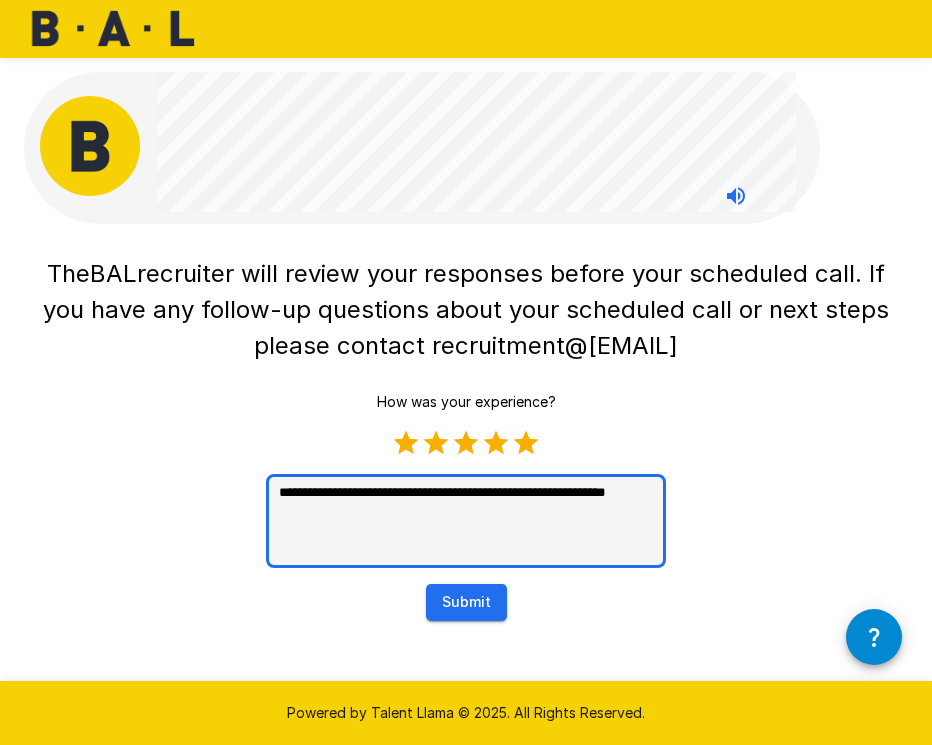 type on "**********" 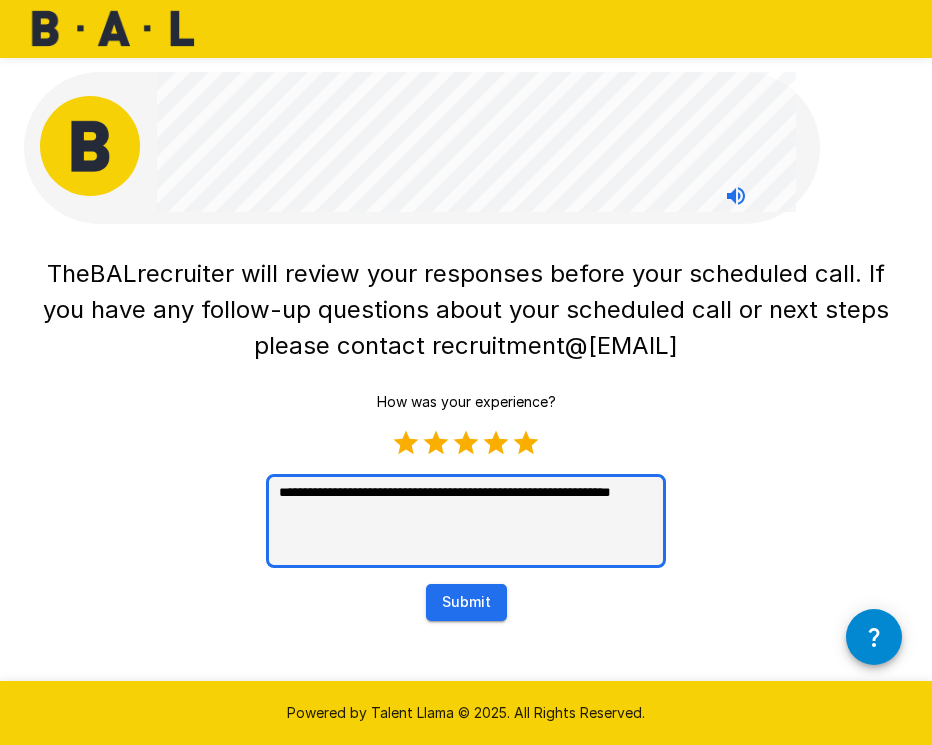 type on "**********" 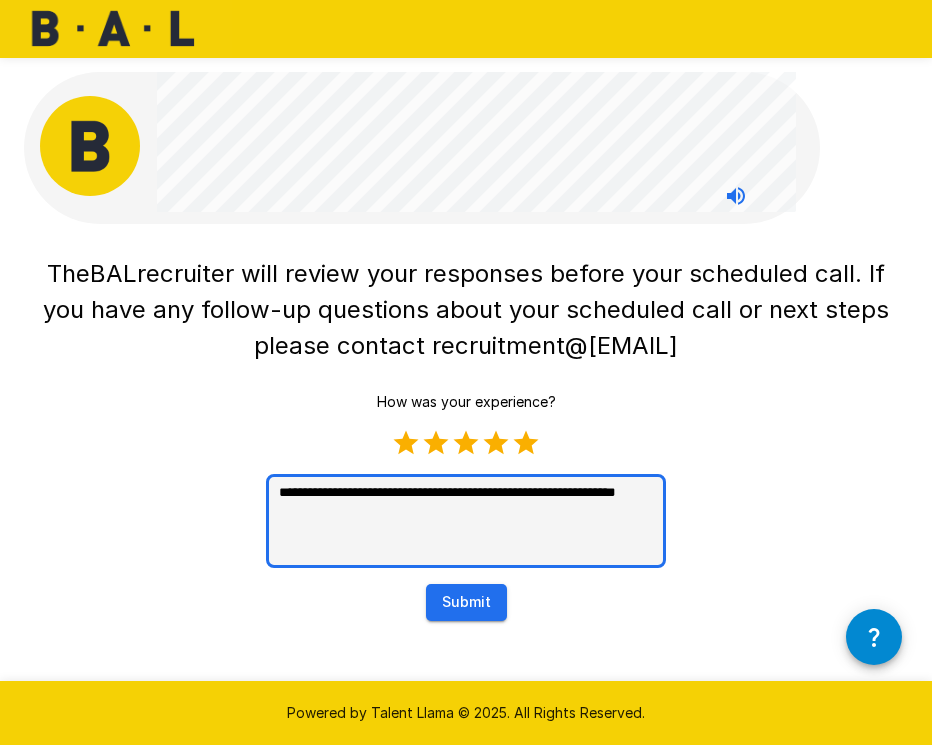 type on "**********" 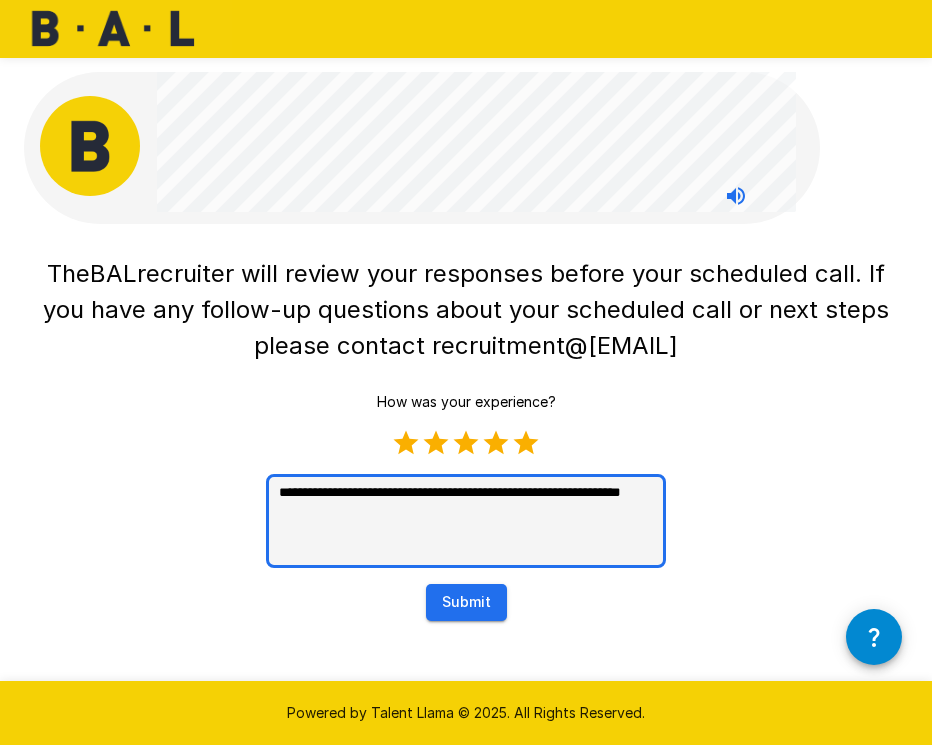 type on "**********" 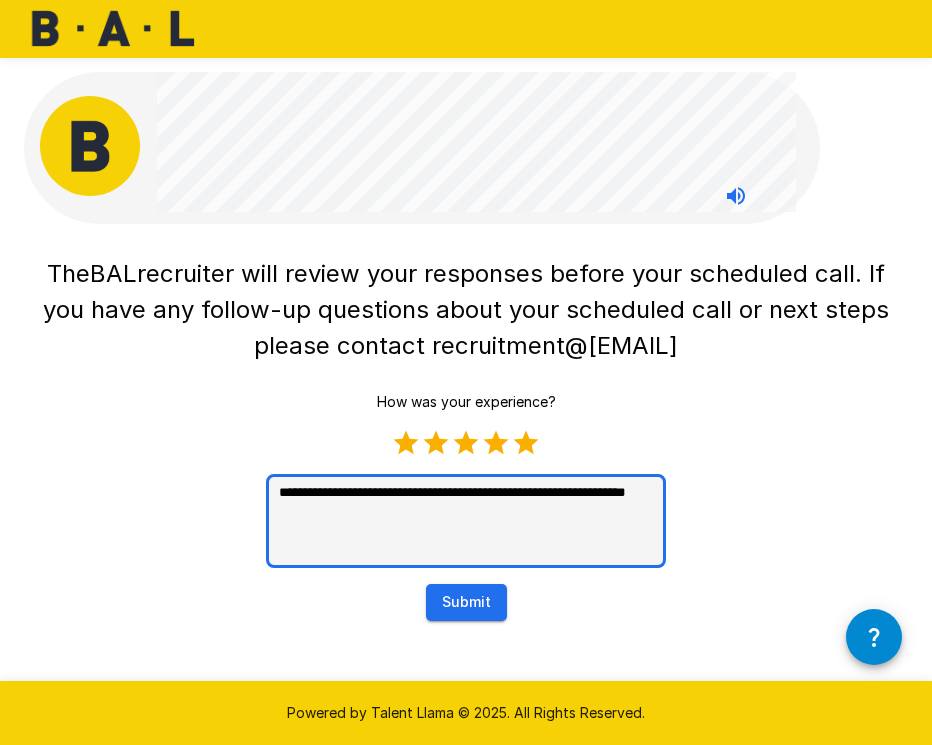 type on "**********" 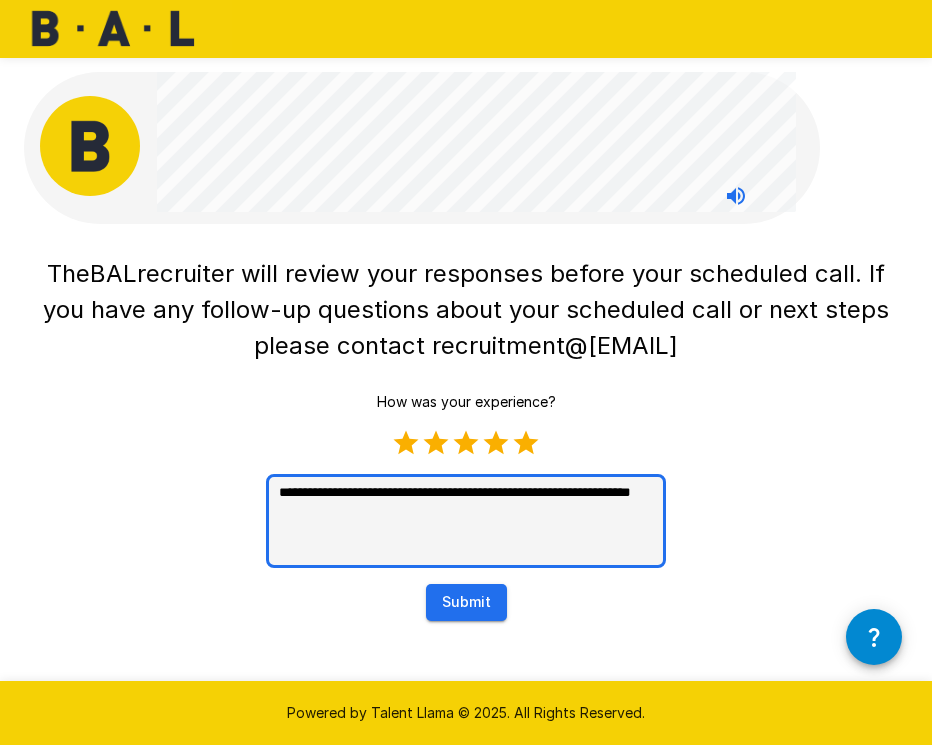 type on "**********" 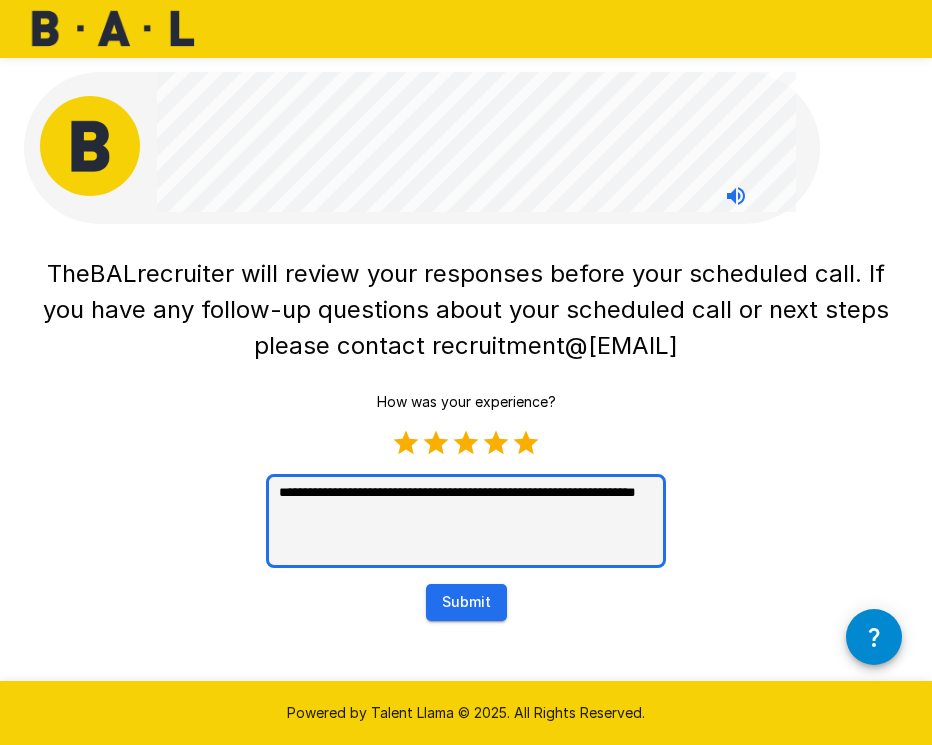 type on "**********" 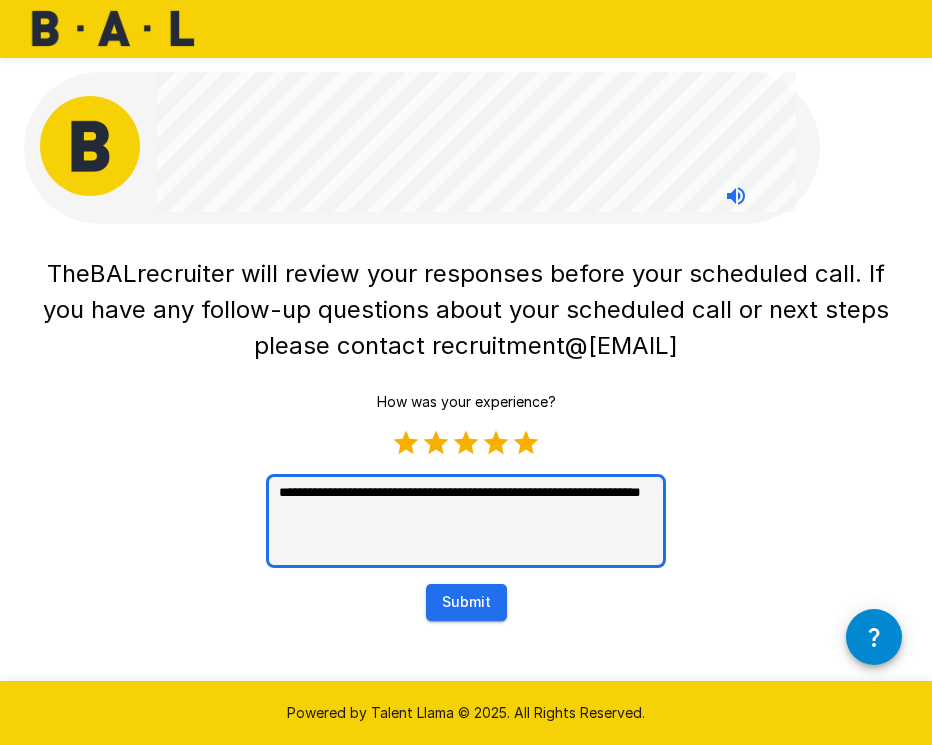 type on "**********" 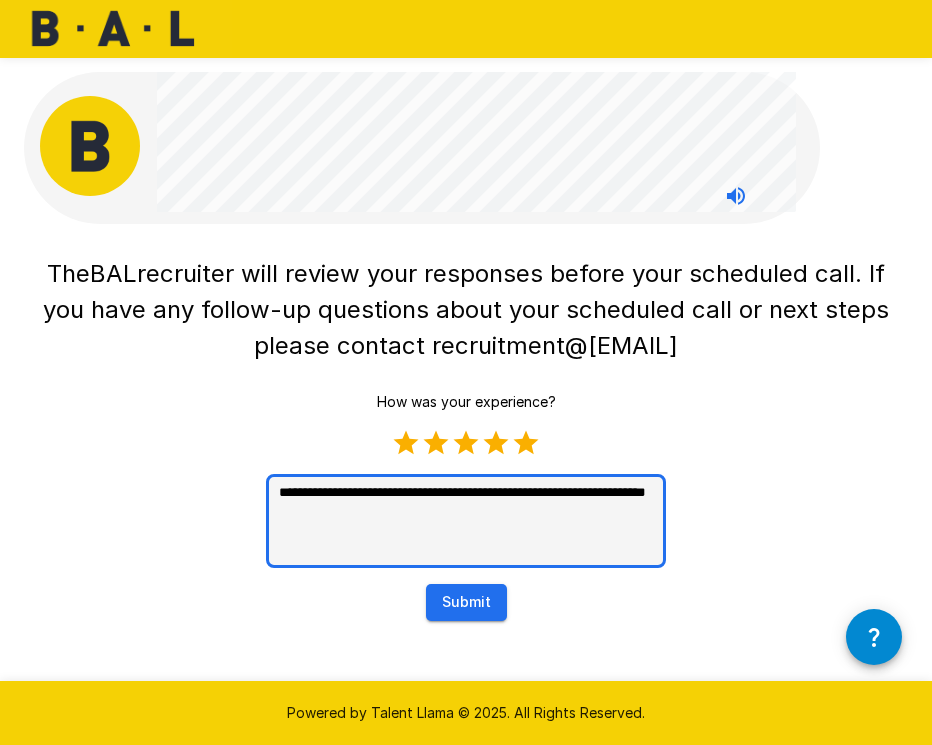 type on "**********" 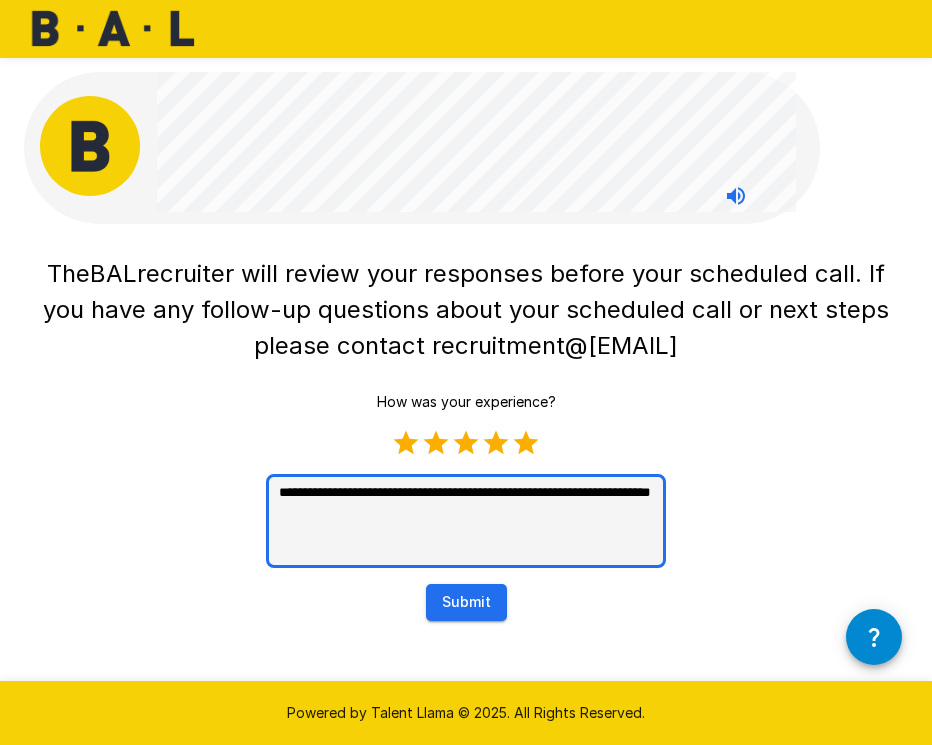 type on "*" 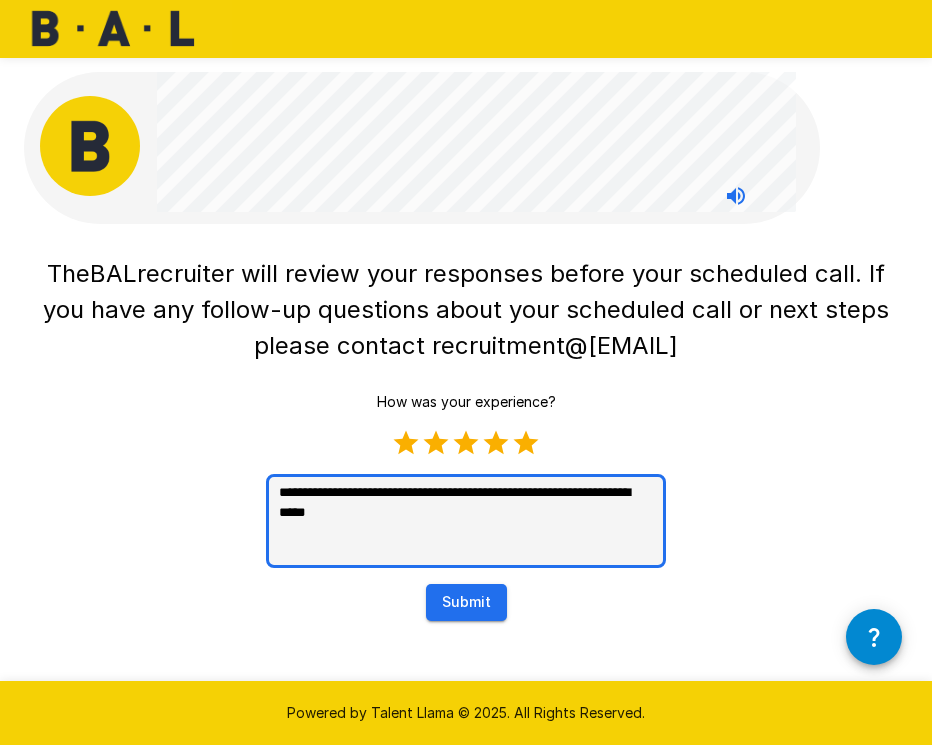type on "**********" 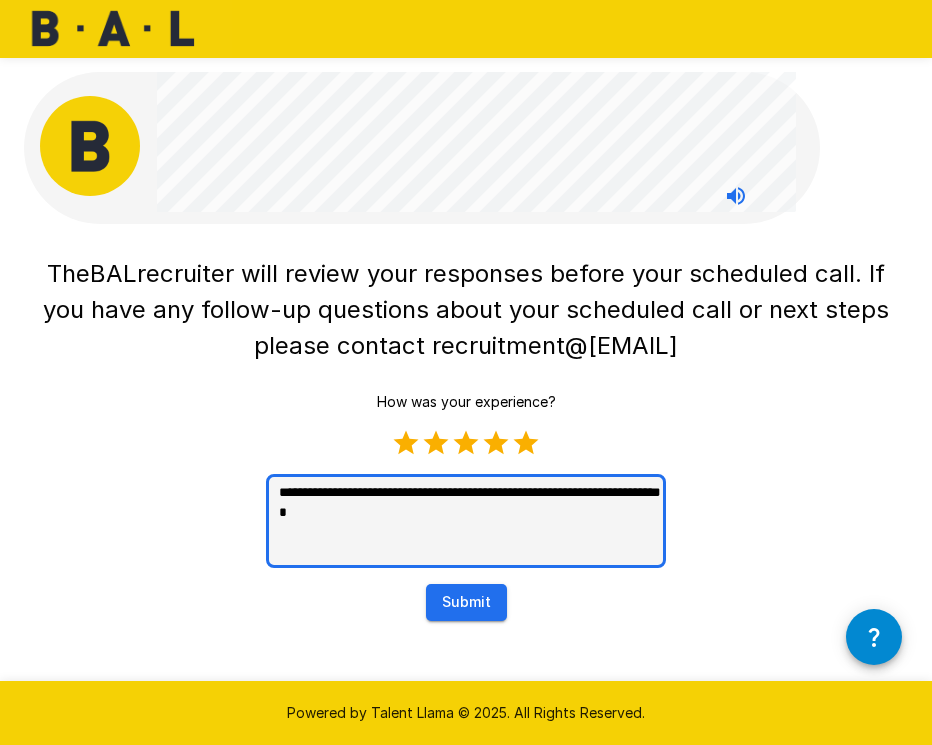 type on "**********" 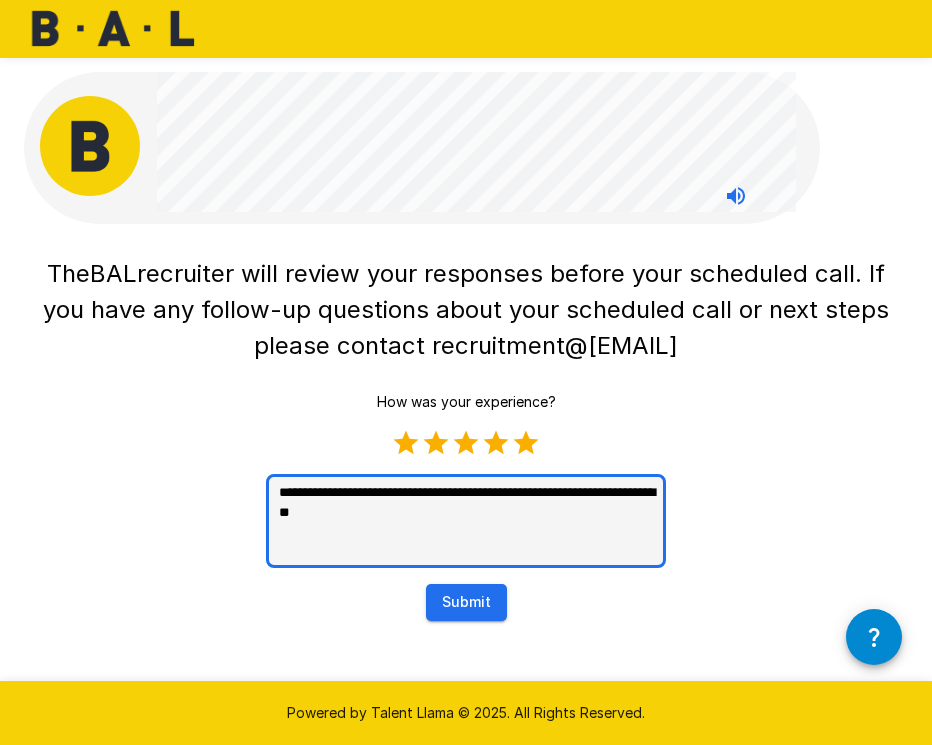 type on "**********" 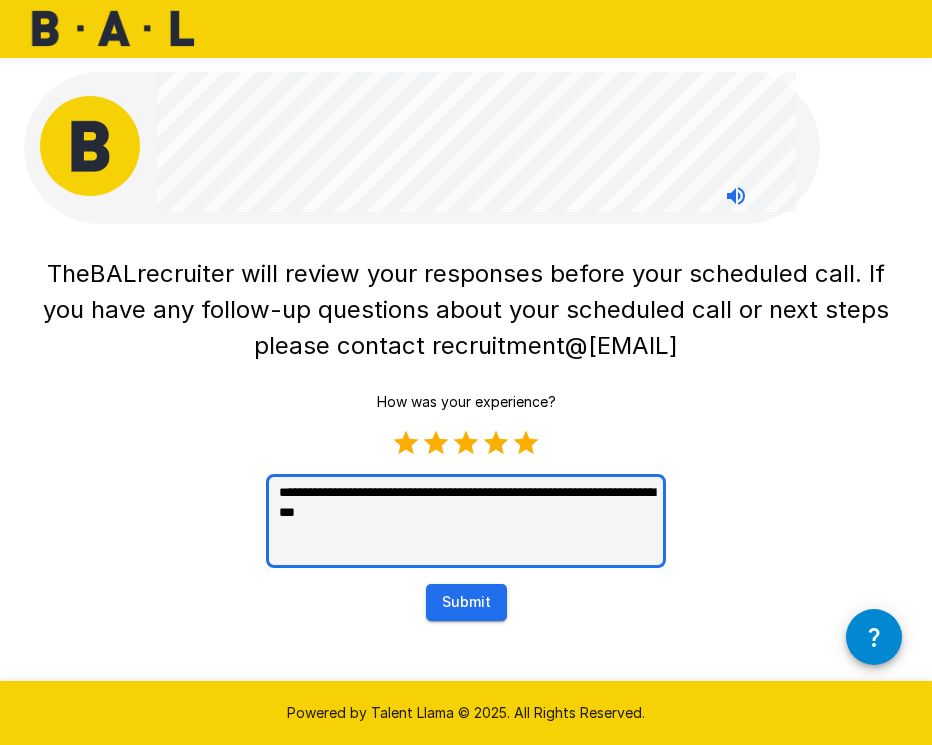type on "**********" 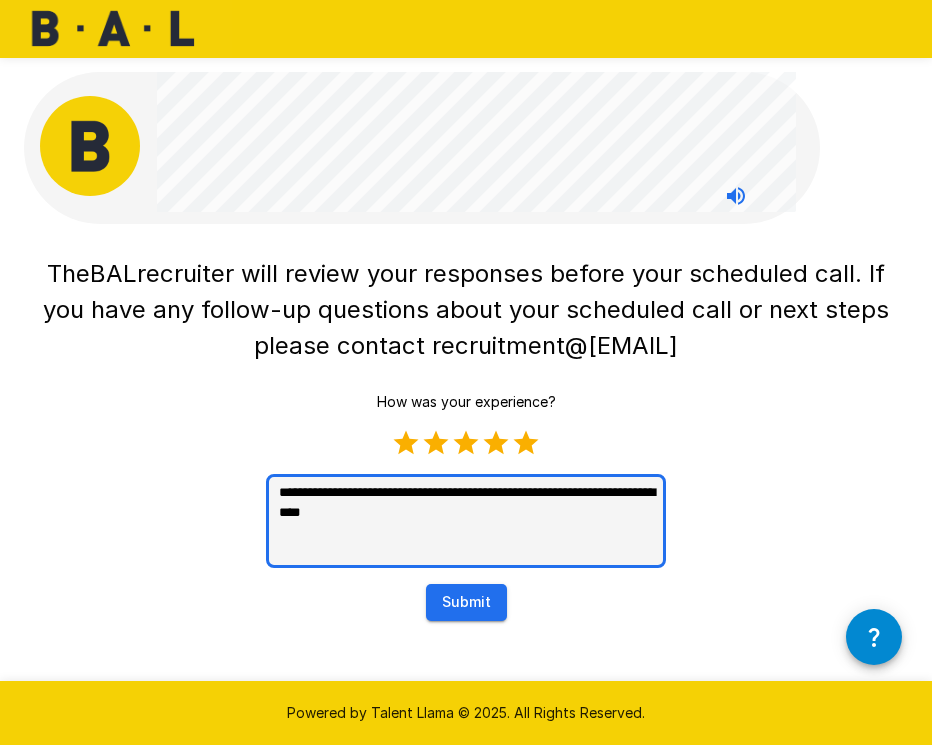 type on "**********" 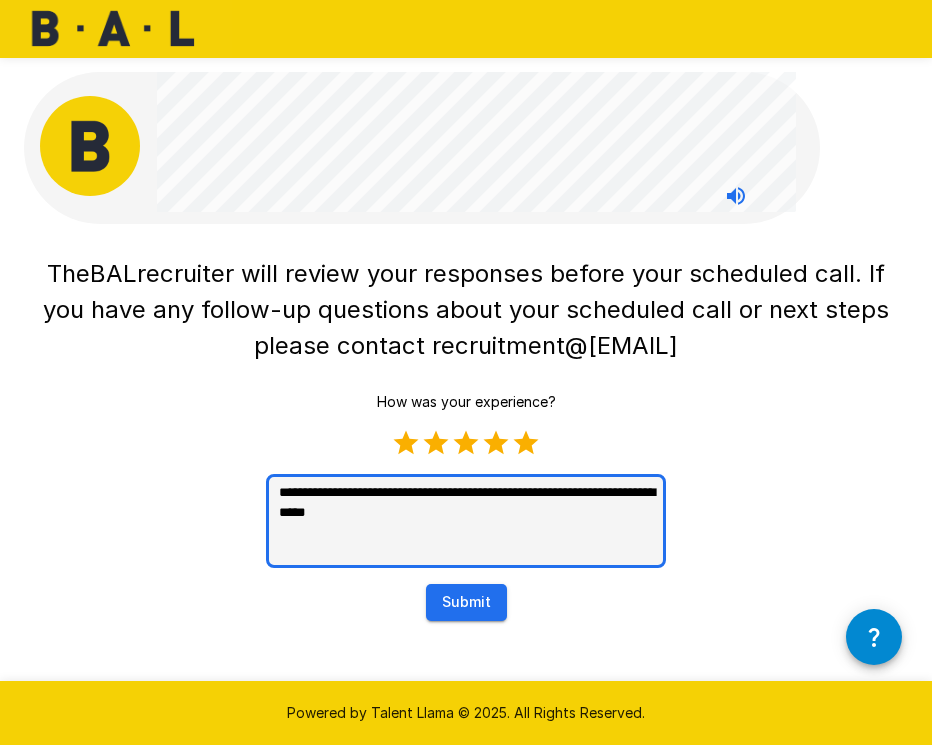 type on "**********" 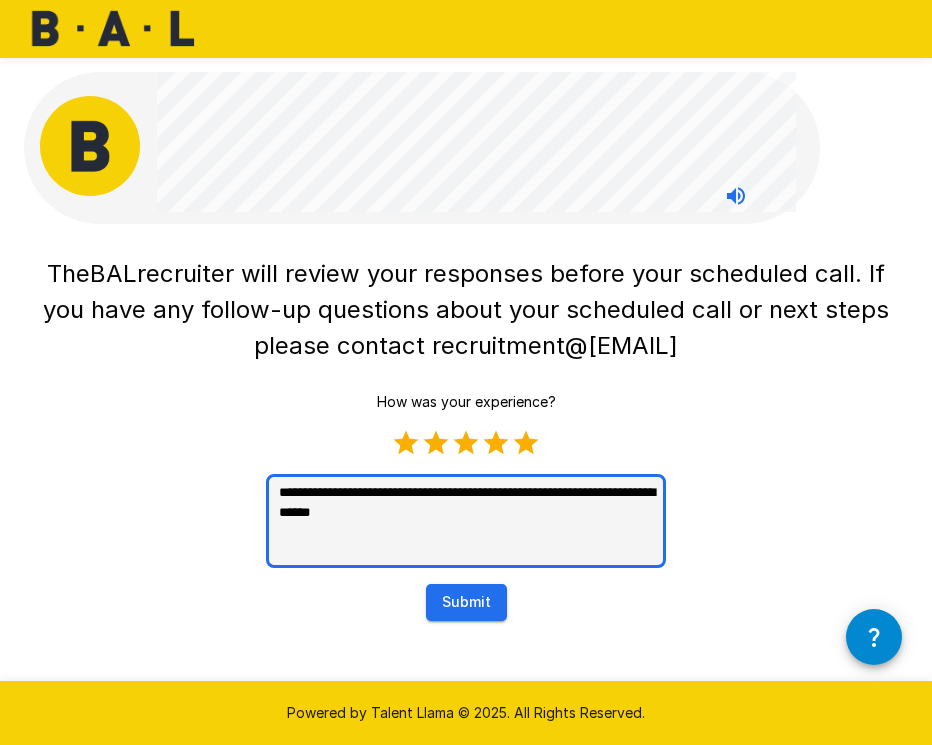 type on "**********" 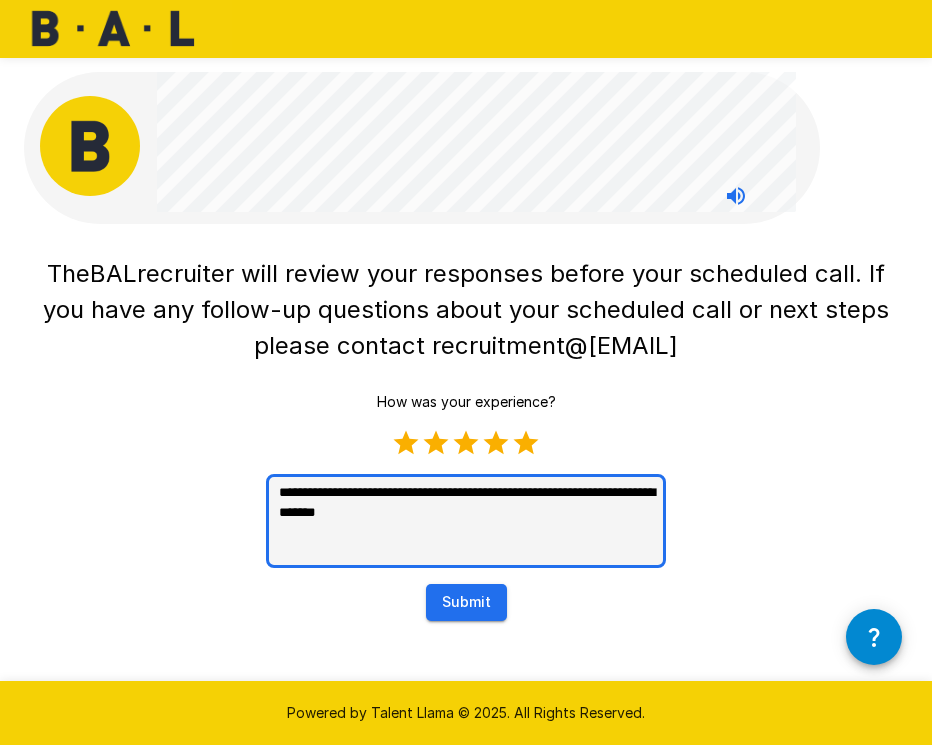 type on "**********" 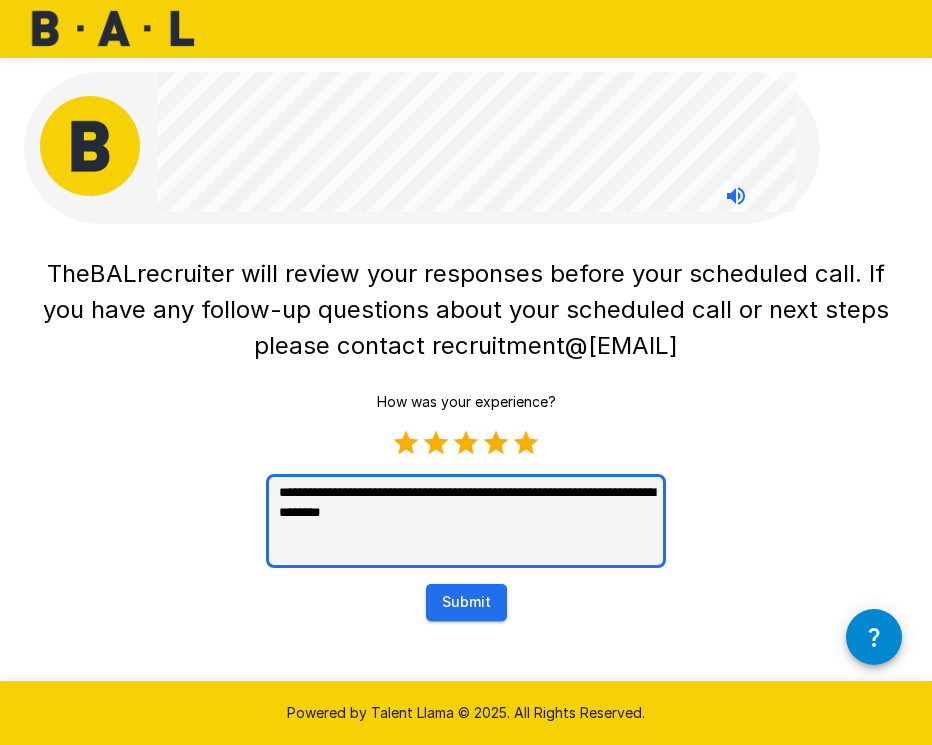 type on "**********" 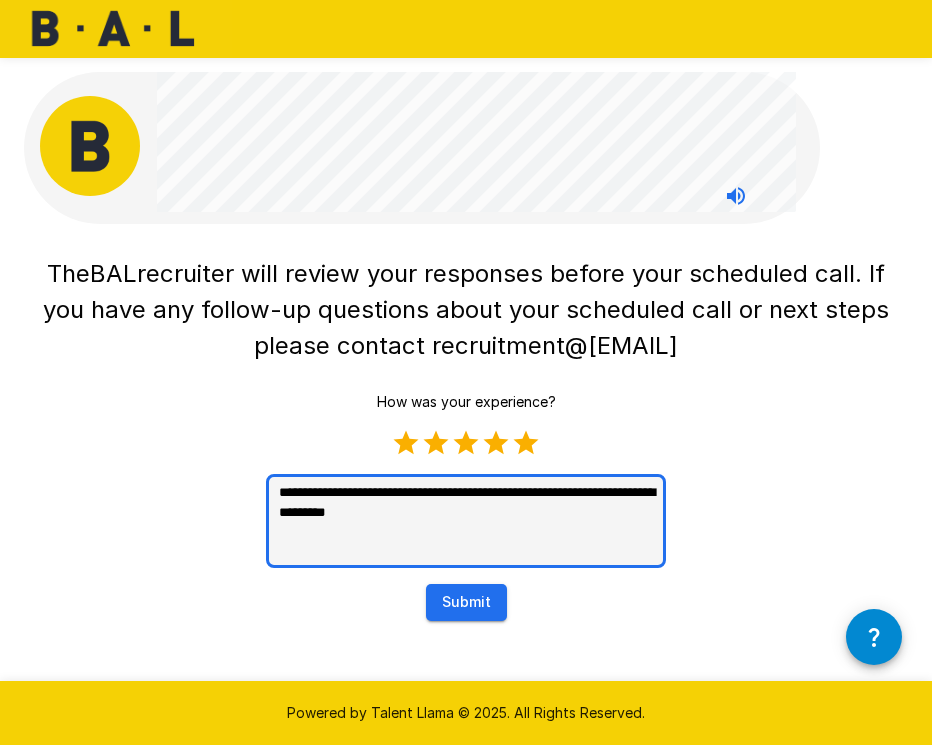 type on "**********" 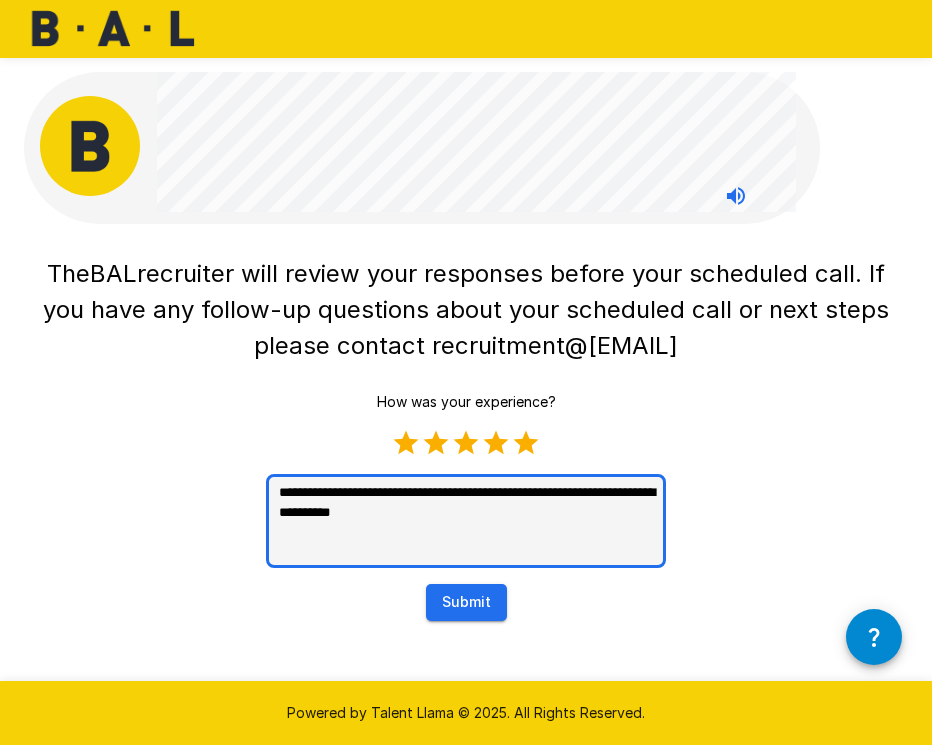 type on "**********" 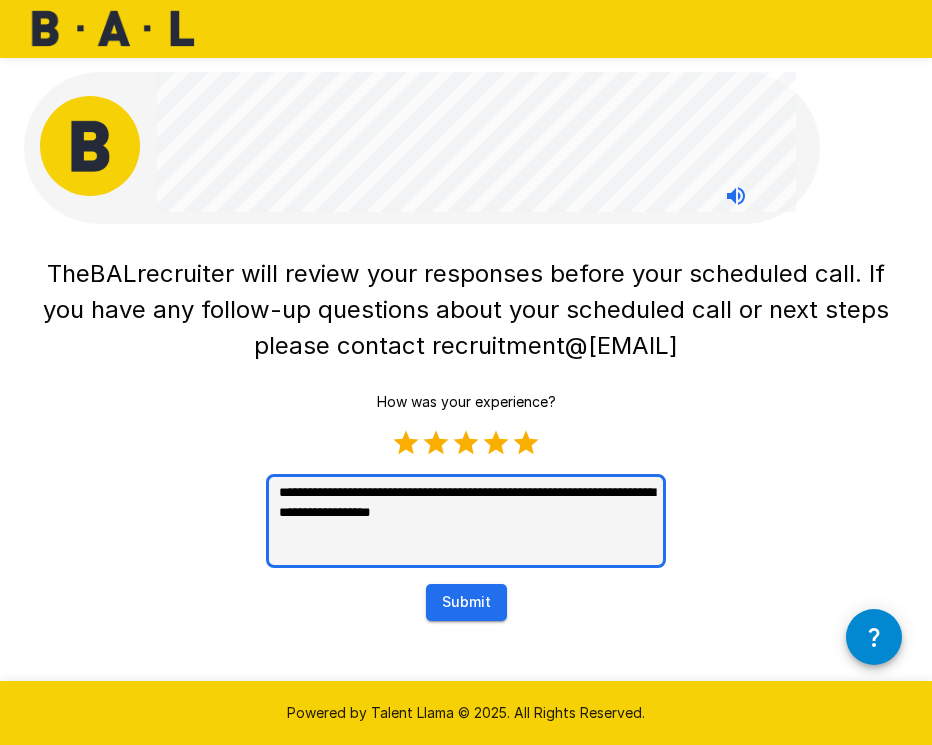 click on "**********" at bounding box center [466, 521] 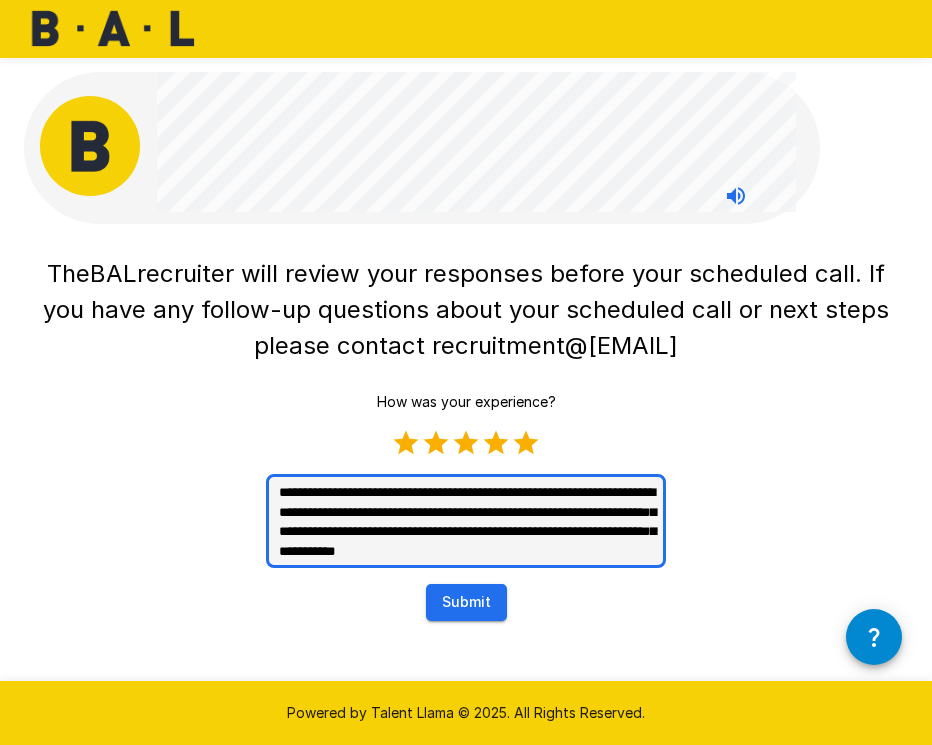 scroll, scrollTop: 11, scrollLeft: 0, axis: vertical 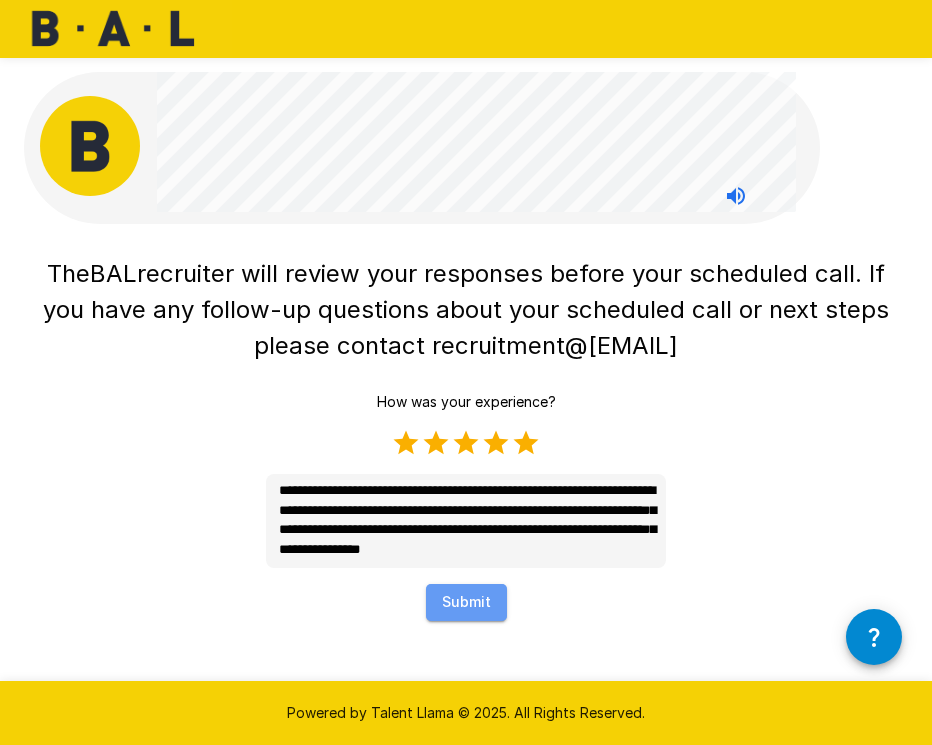 click on "Submit" at bounding box center (466, 602) 